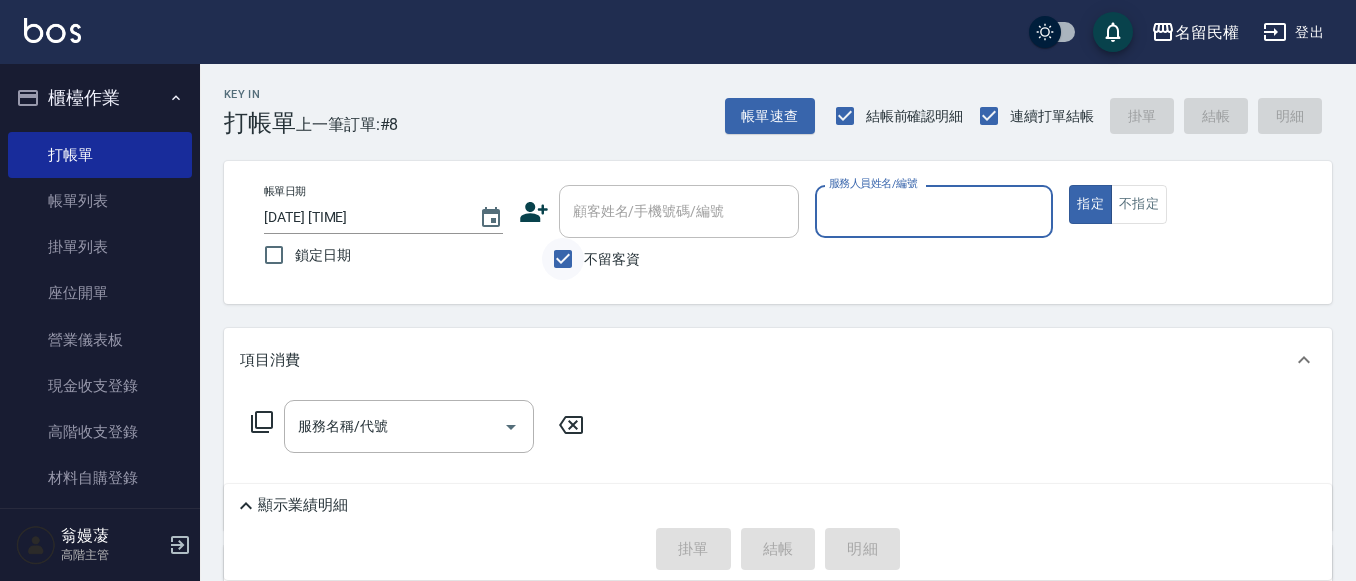scroll, scrollTop: 0, scrollLeft: 0, axis: both 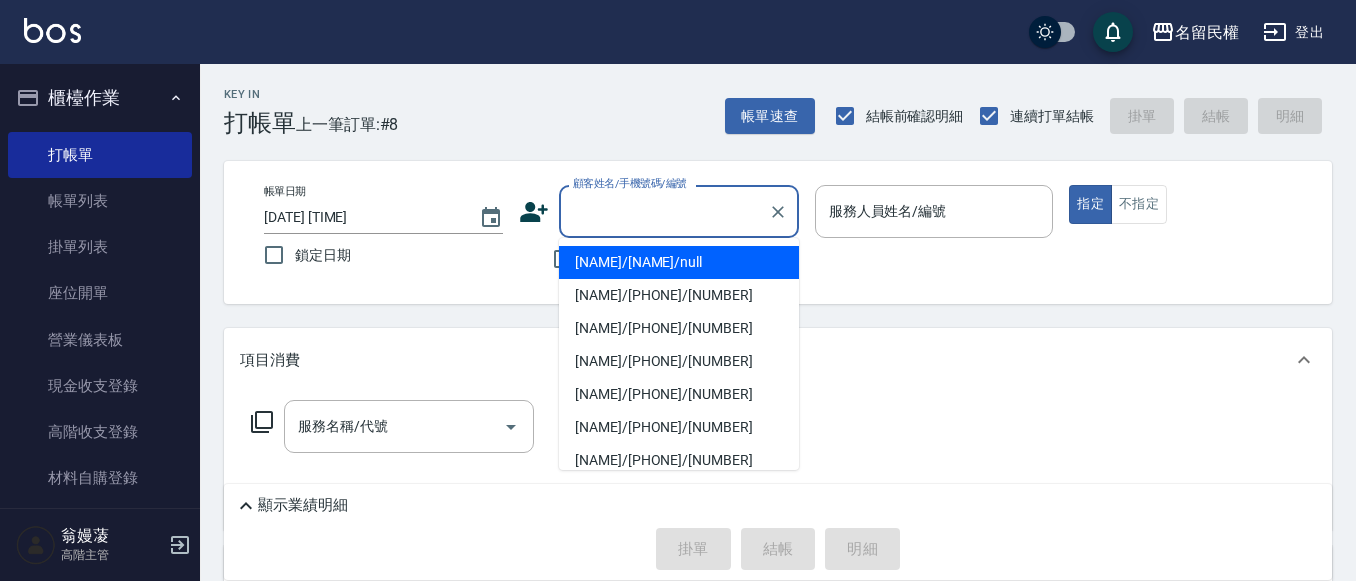 click on "顧客姓名/手機號碼/編號" at bounding box center [664, 211] 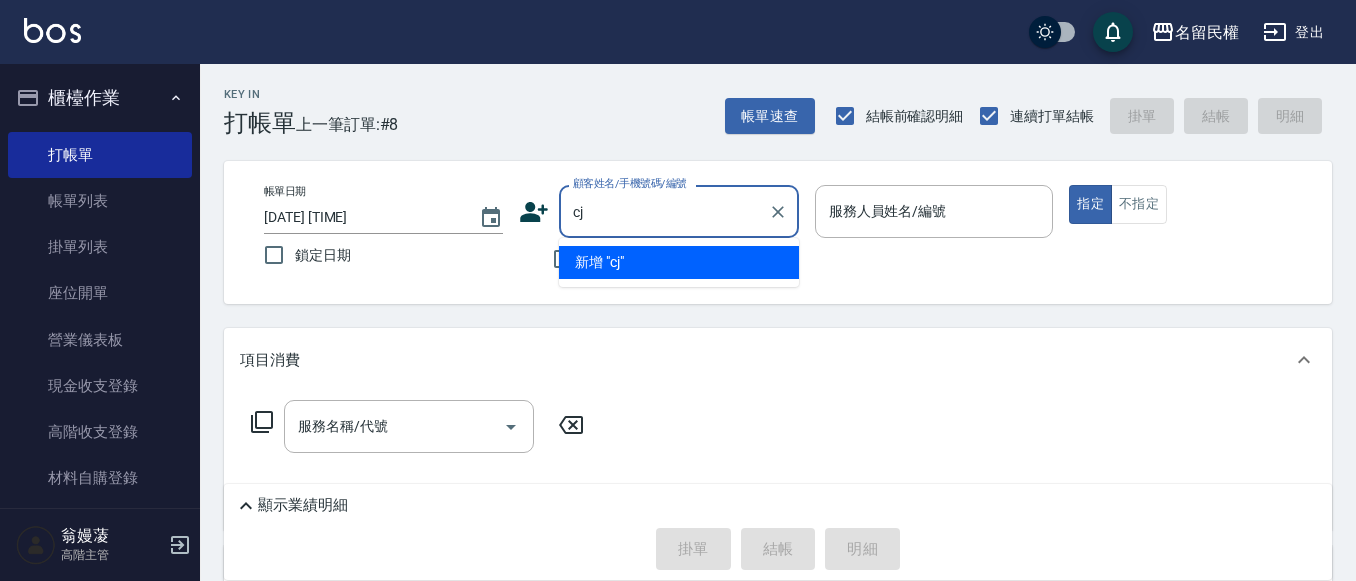 type on "c" 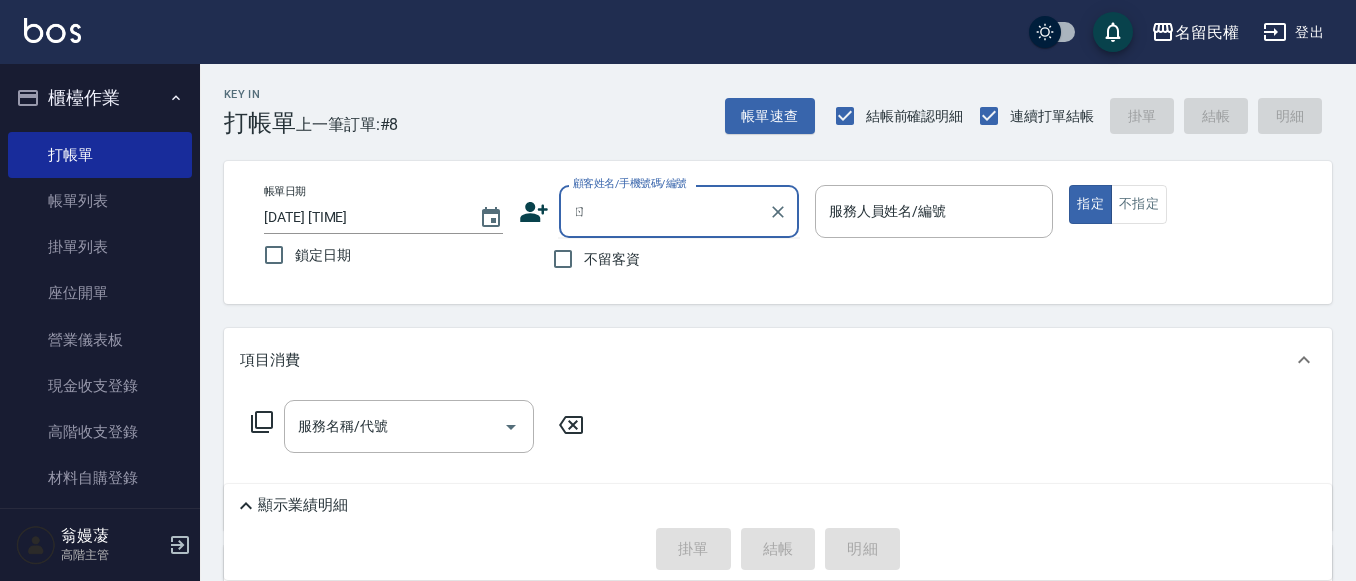 type on "ㄙ" 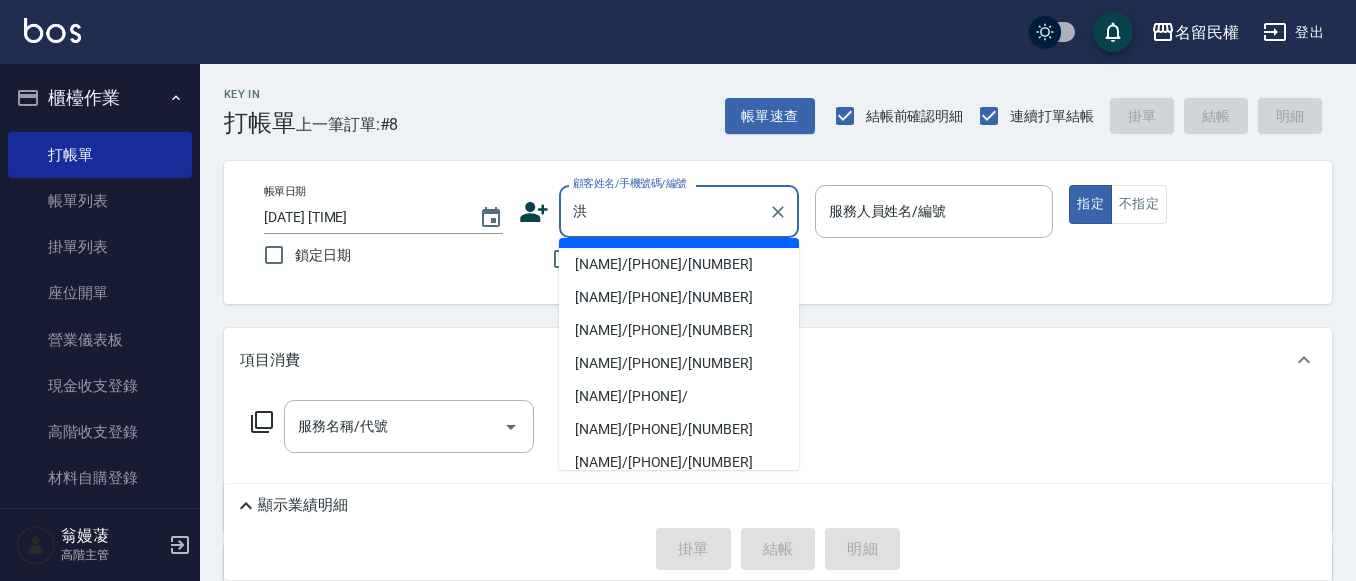 scroll, scrollTop: 300, scrollLeft: 0, axis: vertical 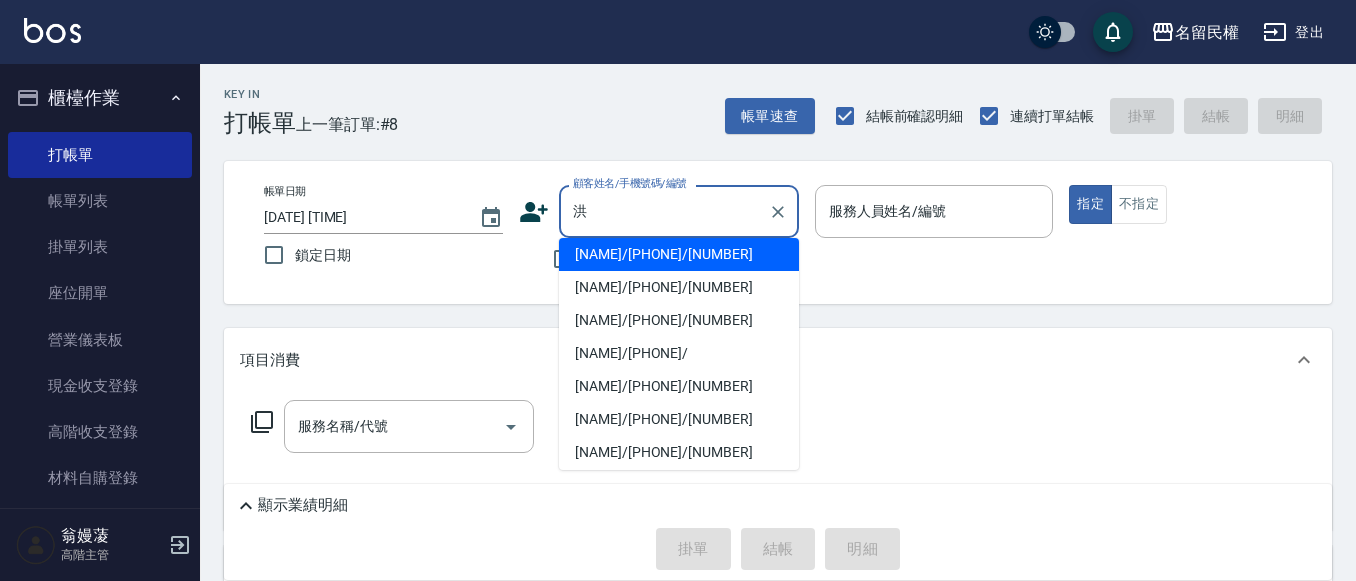 click on "[NAME]/[PHONE]/[NUMBER]" at bounding box center (679, 419) 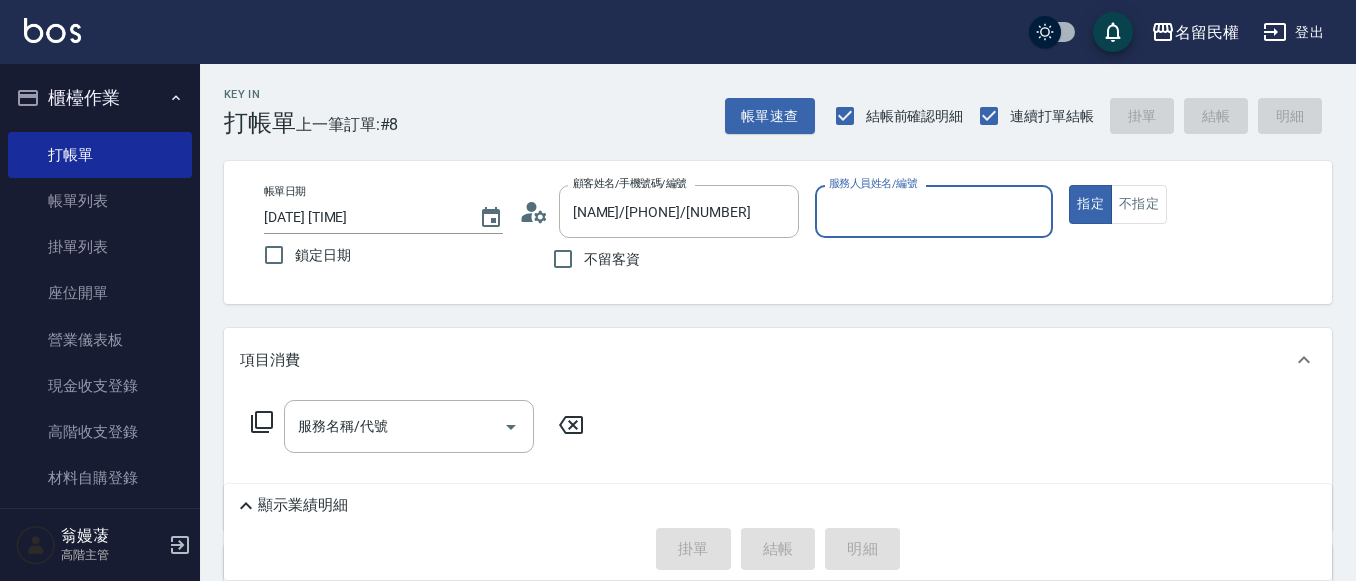 type on "阿水-7" 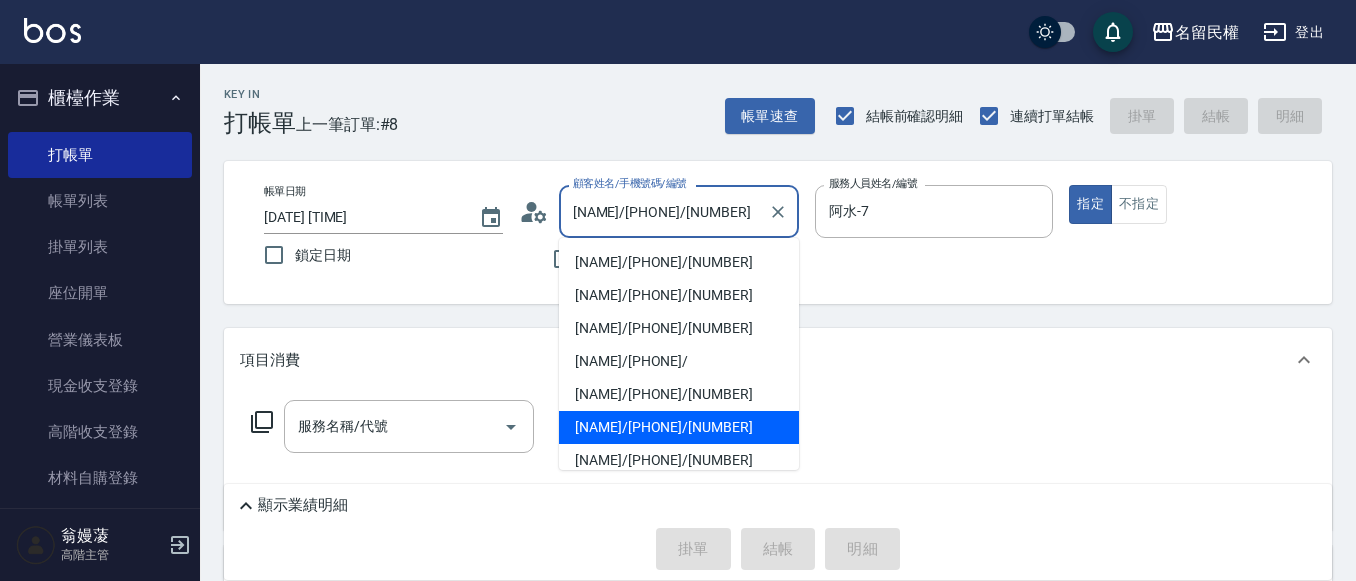 click on "[NAME]/[PHONE]/[NUMBER]" at bounding box center (664, 211) 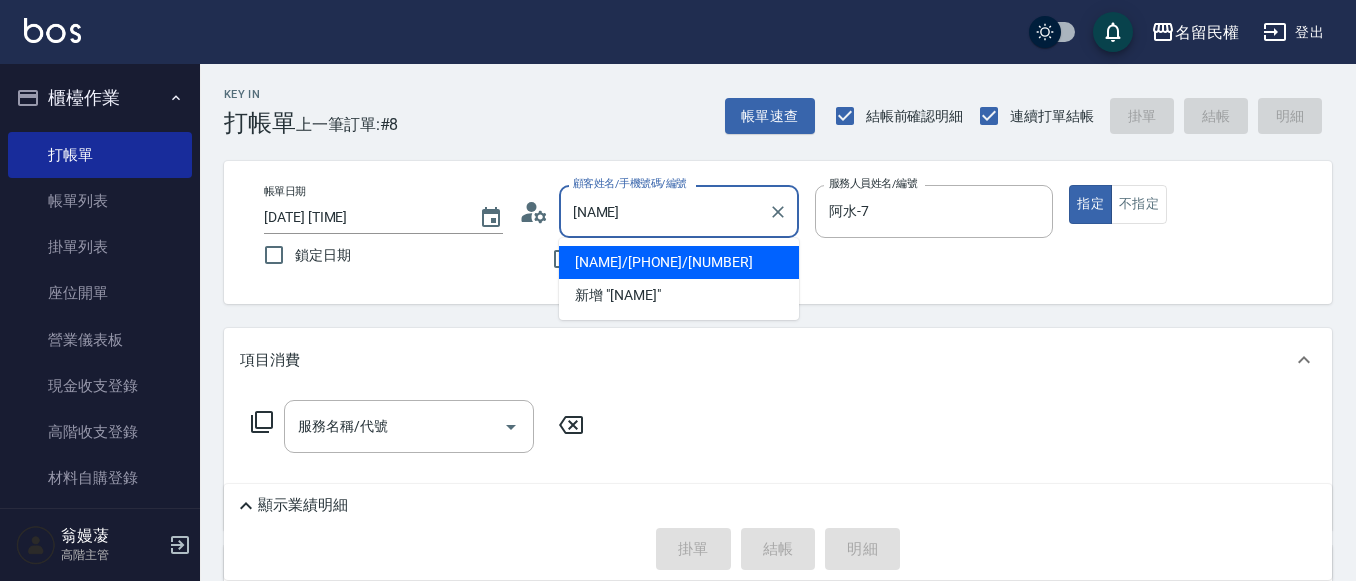 type on "洪" 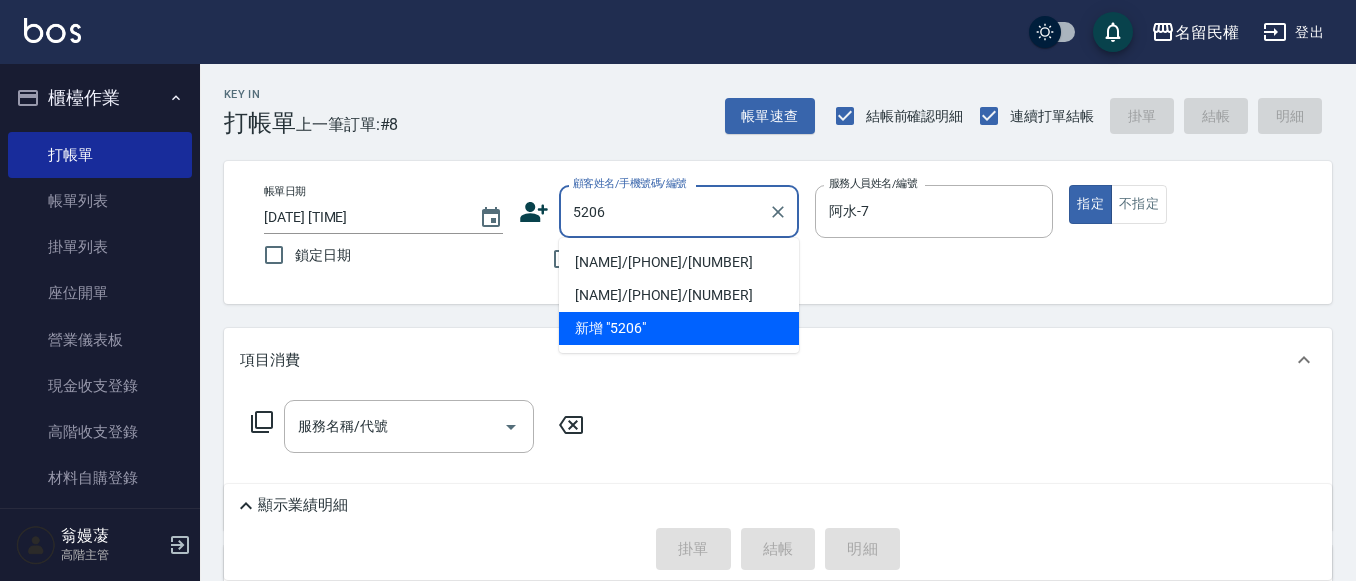 click on "[NAME]/[PHONE]/[NUMBER]" at bounding box center (679, 262) 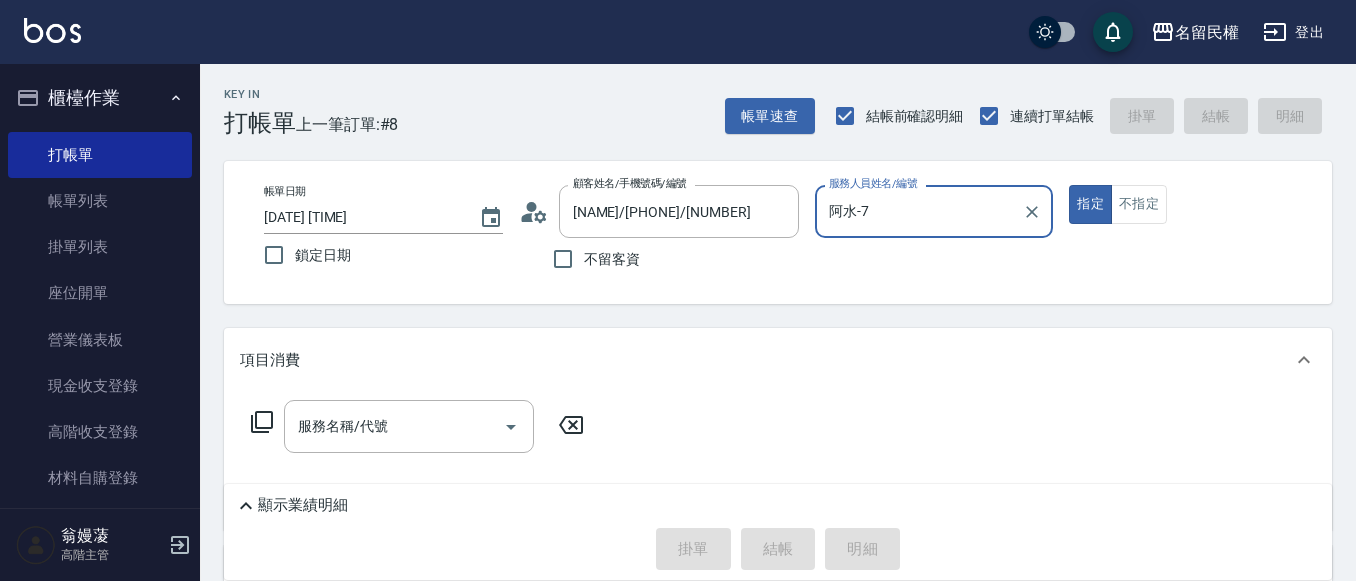 click 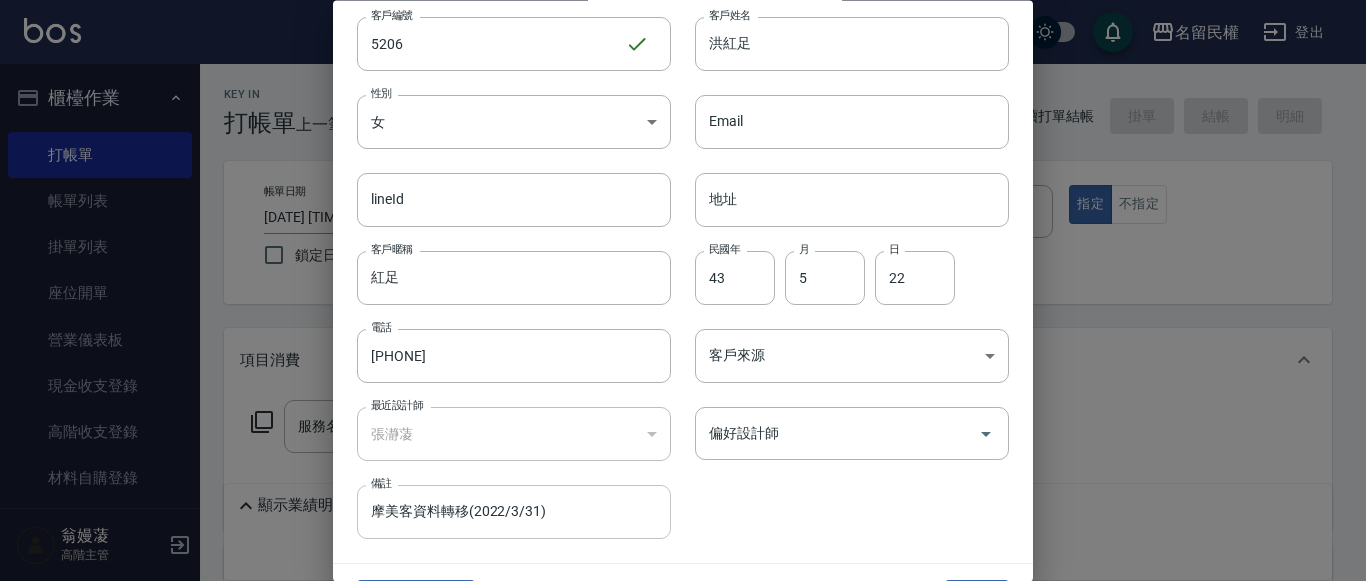 scroll, scrollTop: 112, scrollLeft: 0, axis: vertical 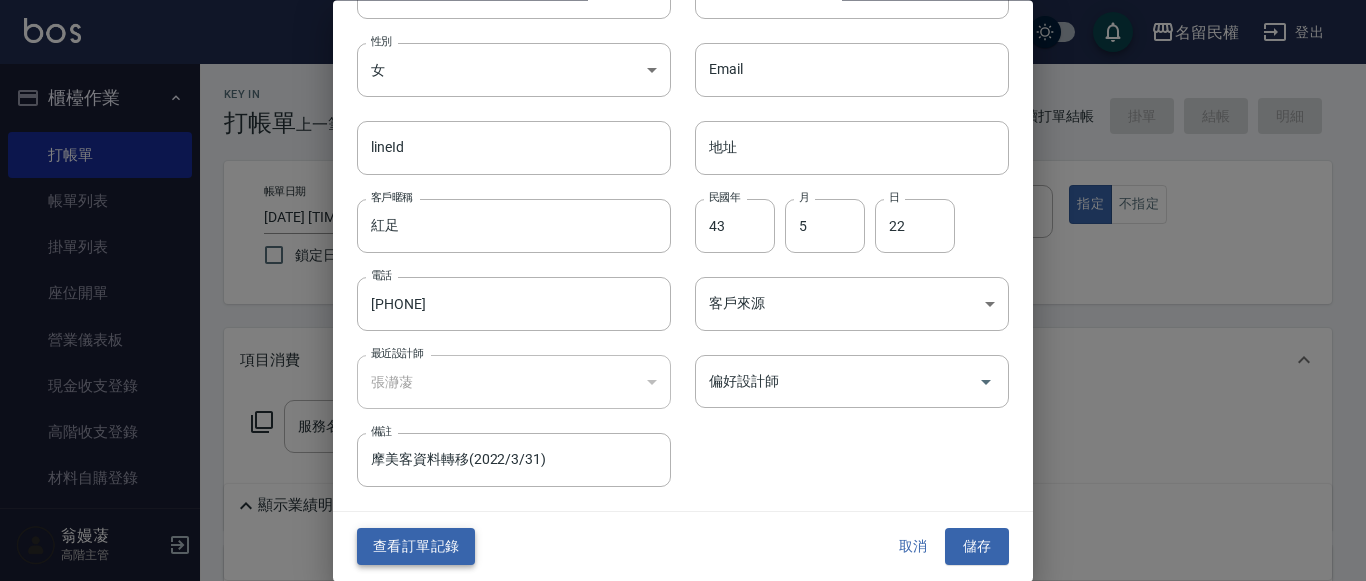 click on "查看訂單記錄" at bounding box center [416, 547] 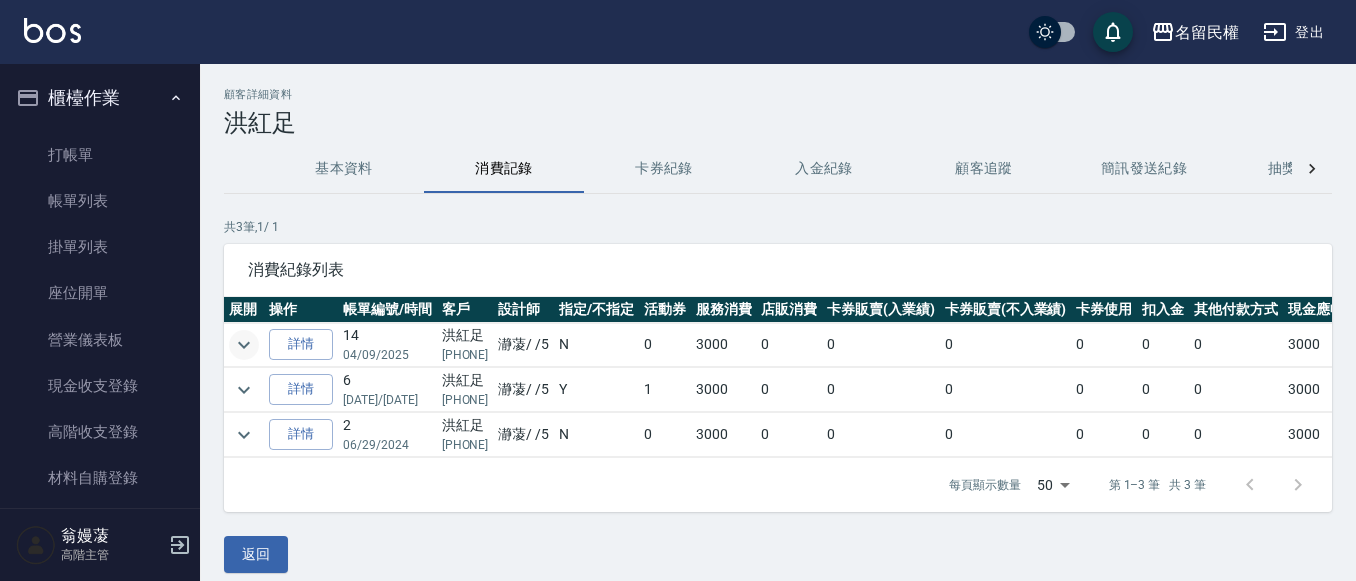 click 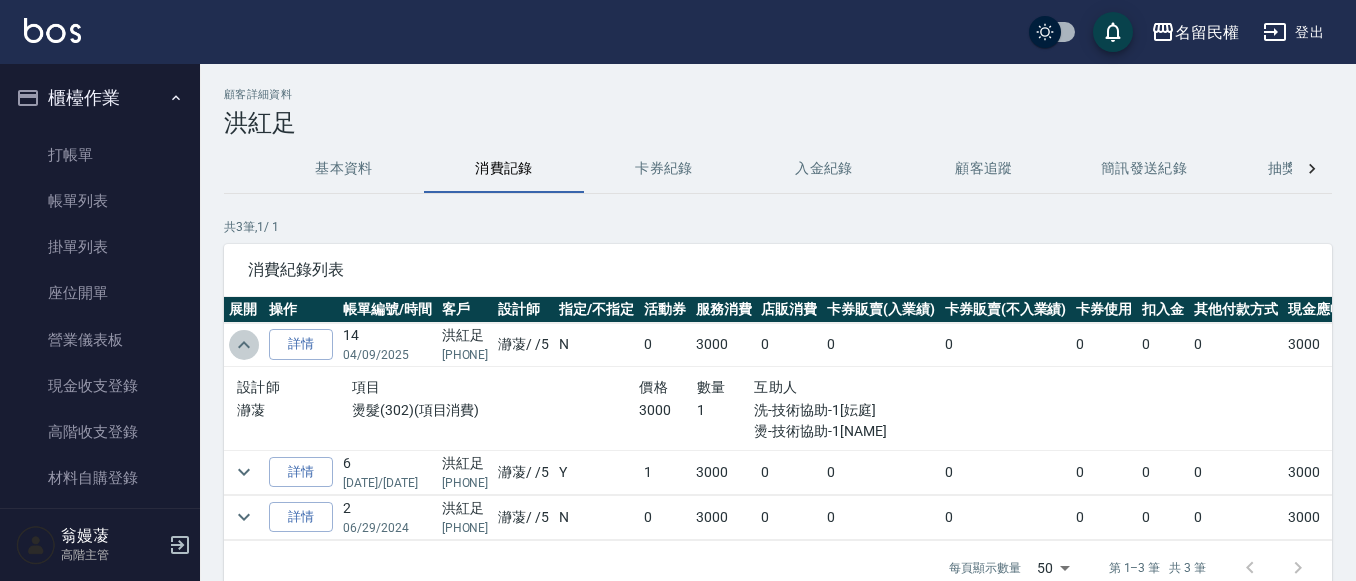 click 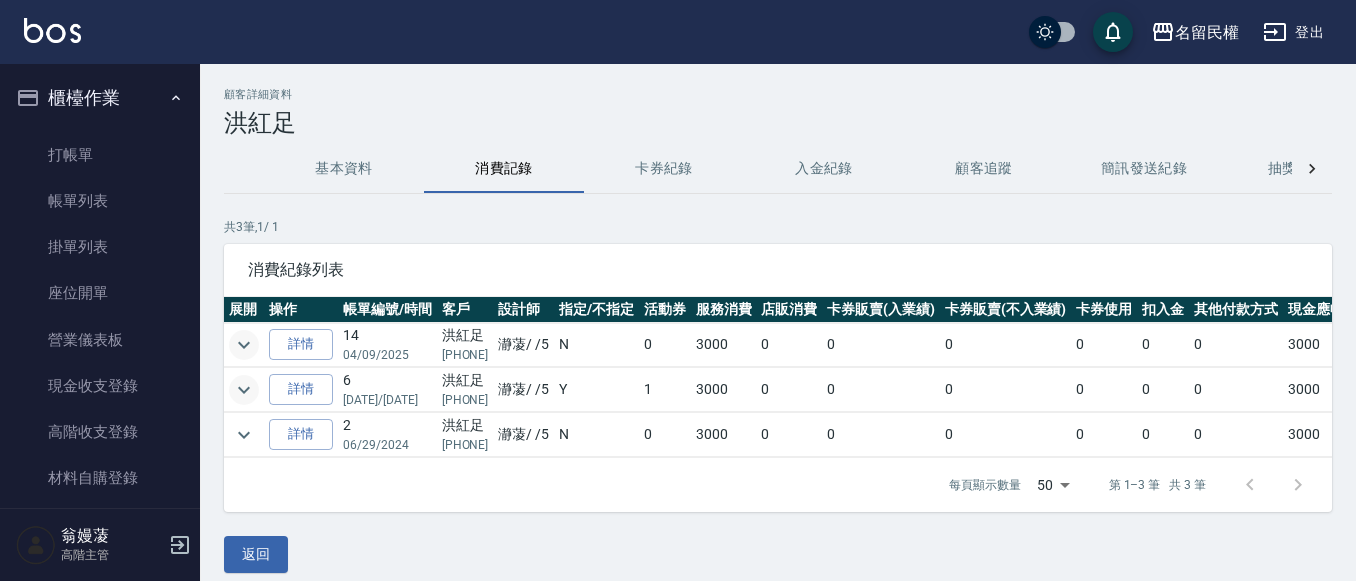 click 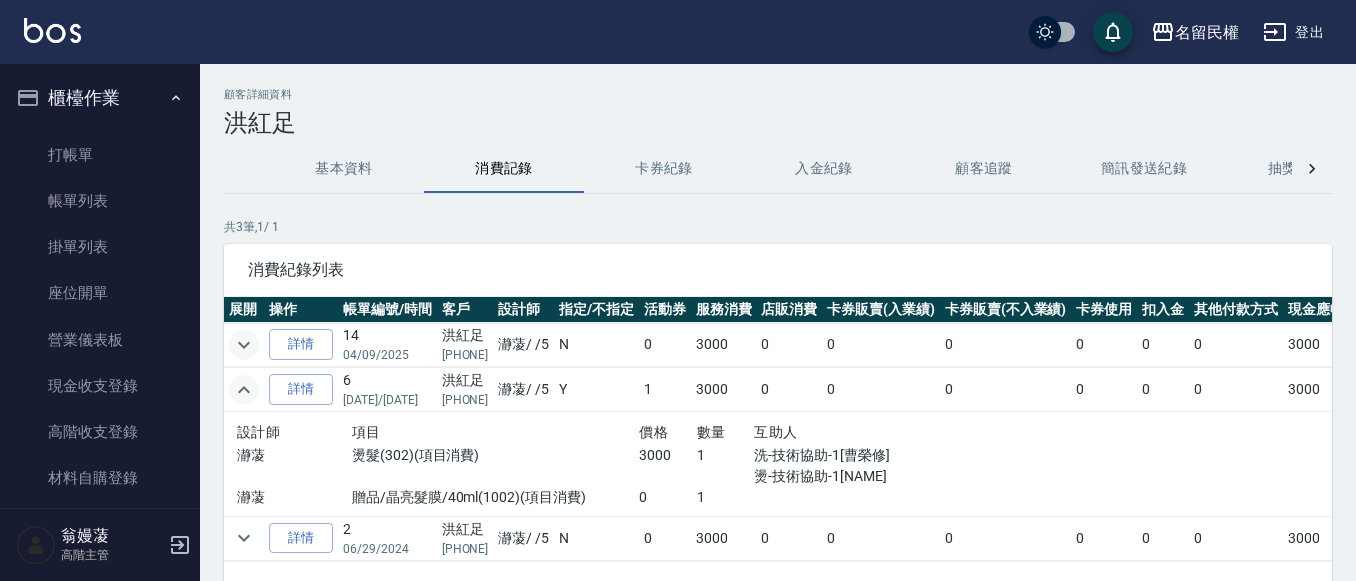 click 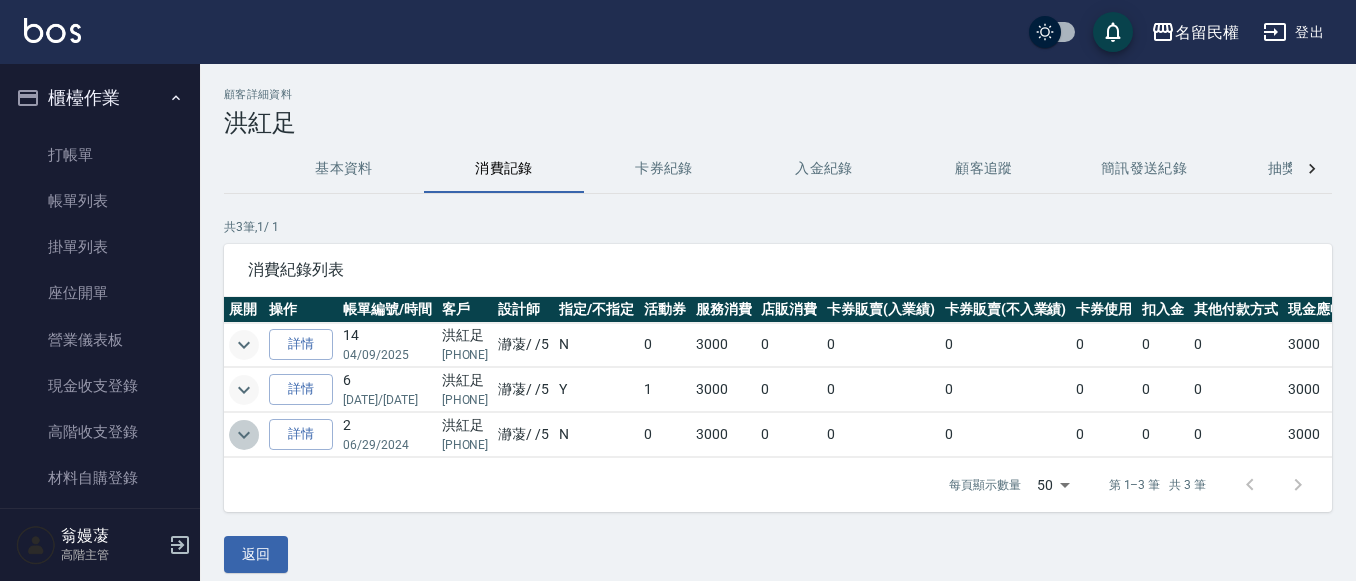 click 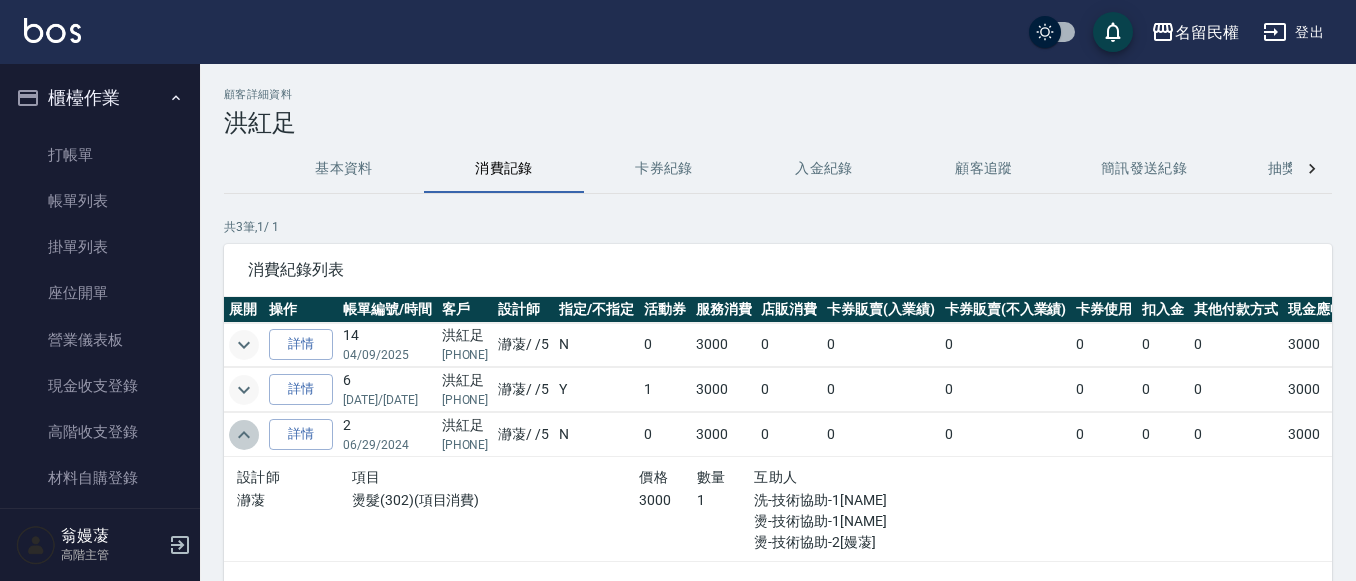 click 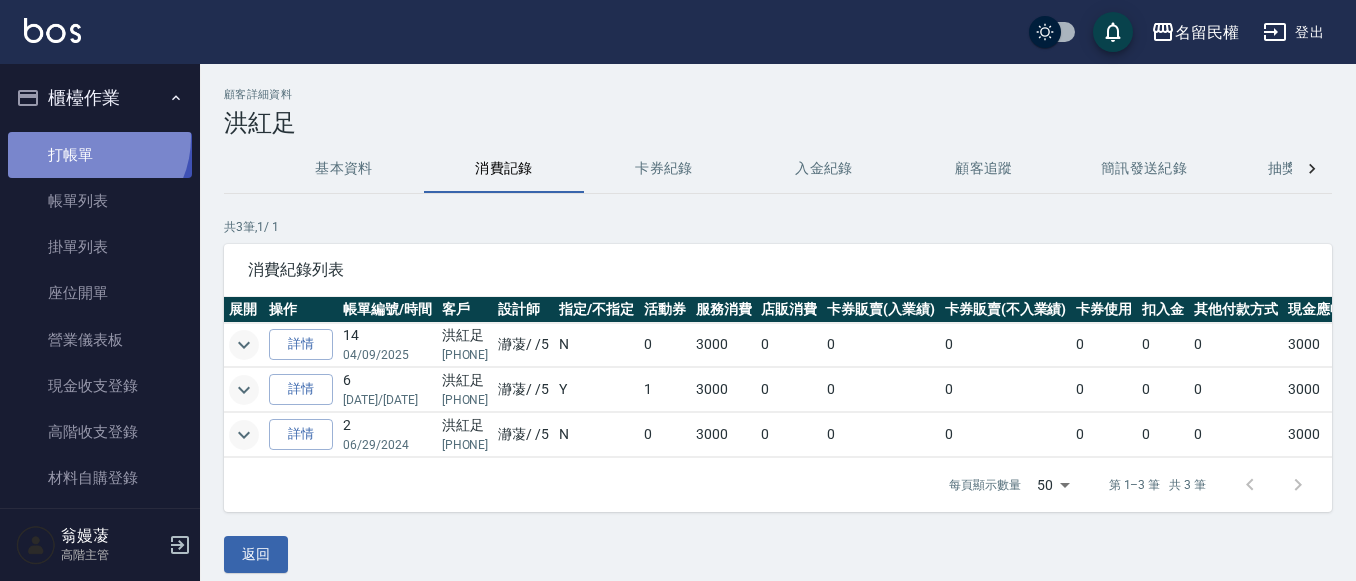 click on "打帳單" at bounding box center [100, 155] 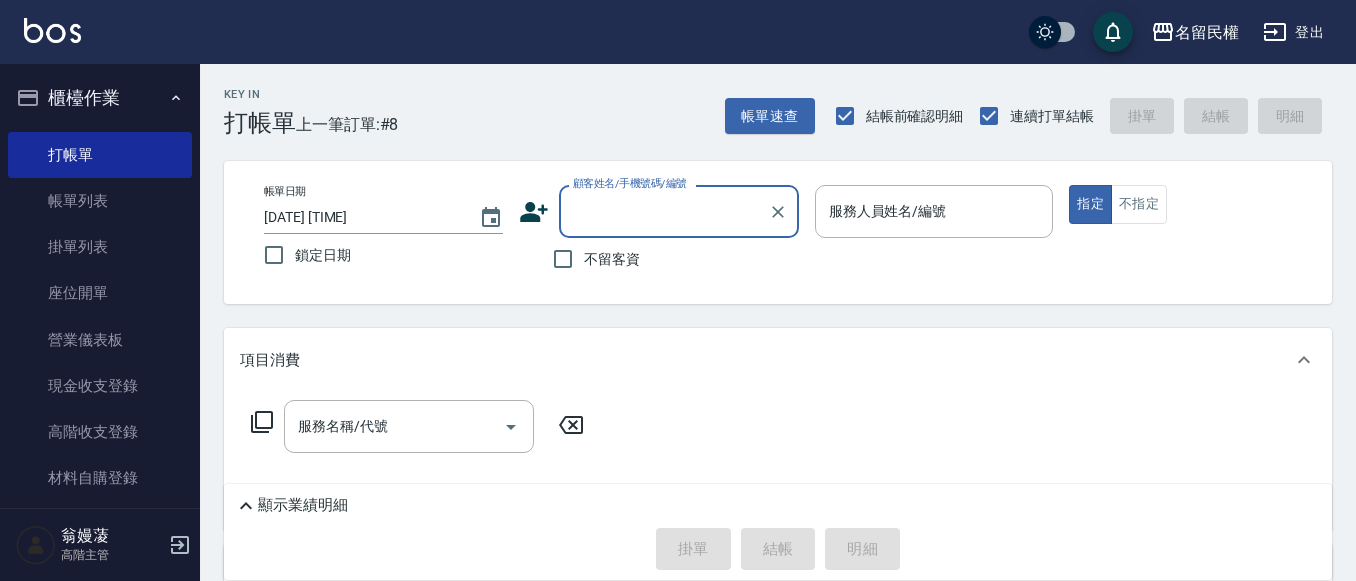 click on "顧客姓名/手機號碼/編號 顧客姓名/手機號碼/編號" at bounding box center [659, 211] 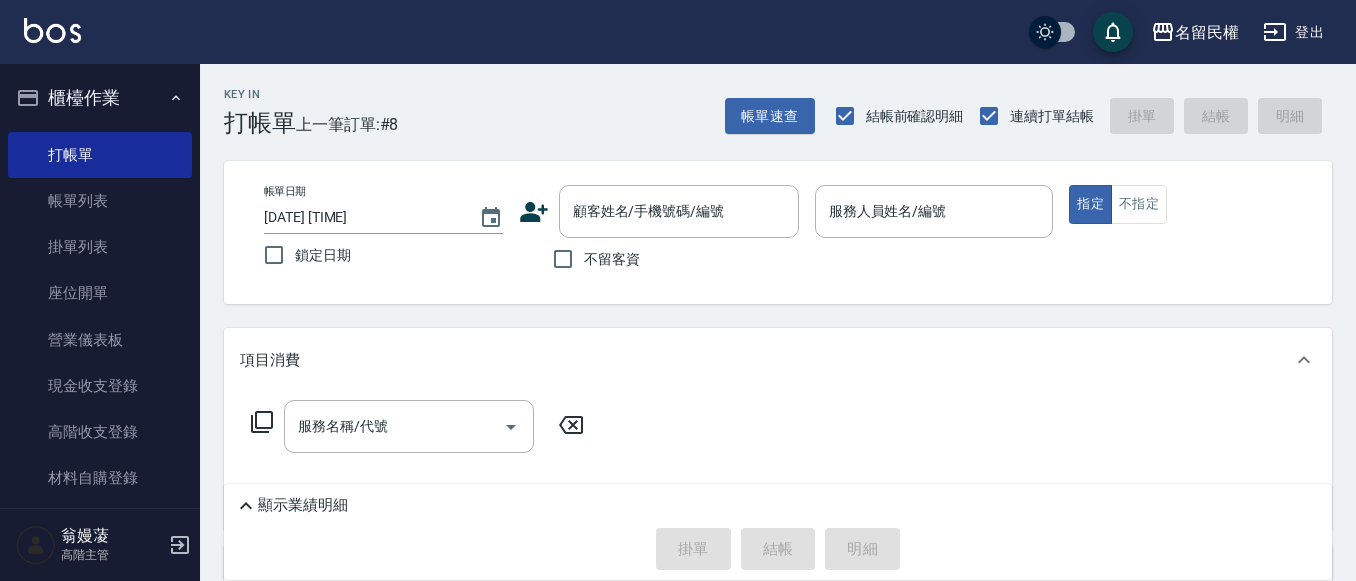 click 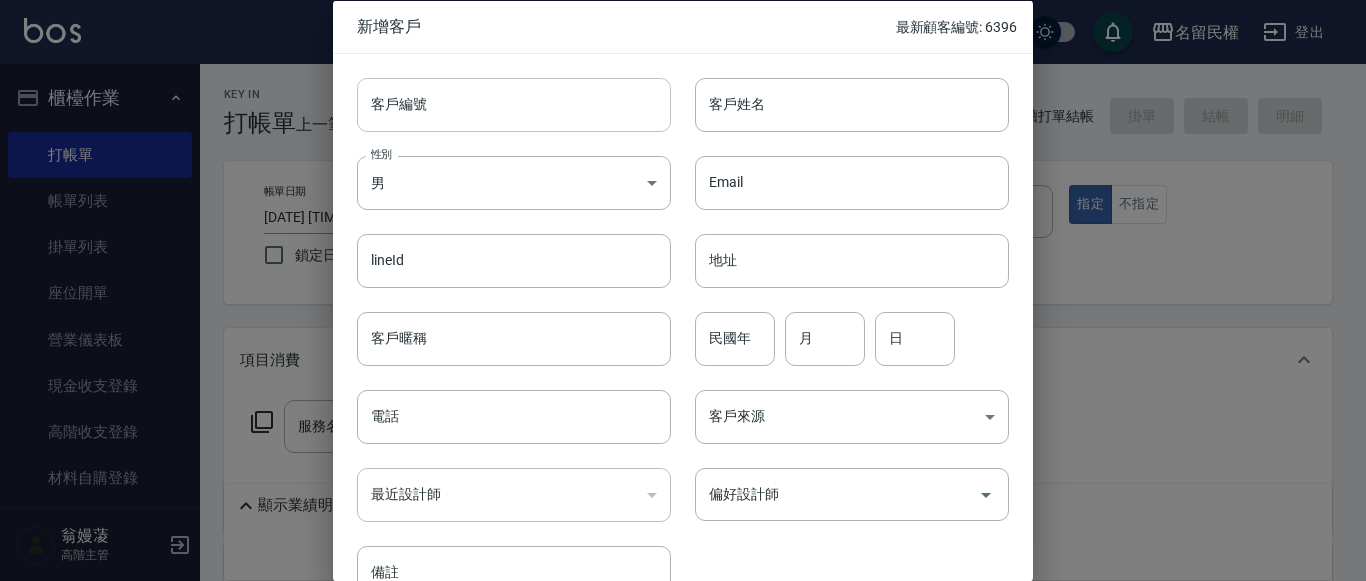 click on "客戶編號" at bounding box center (514, 104) 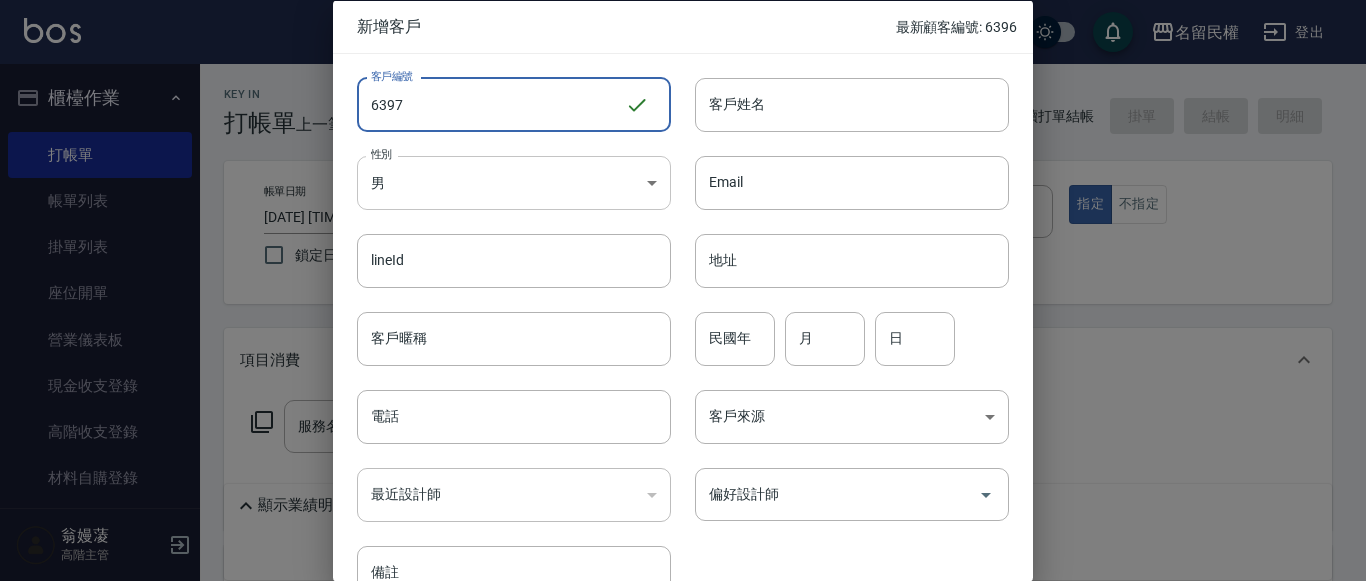 type on "6397" 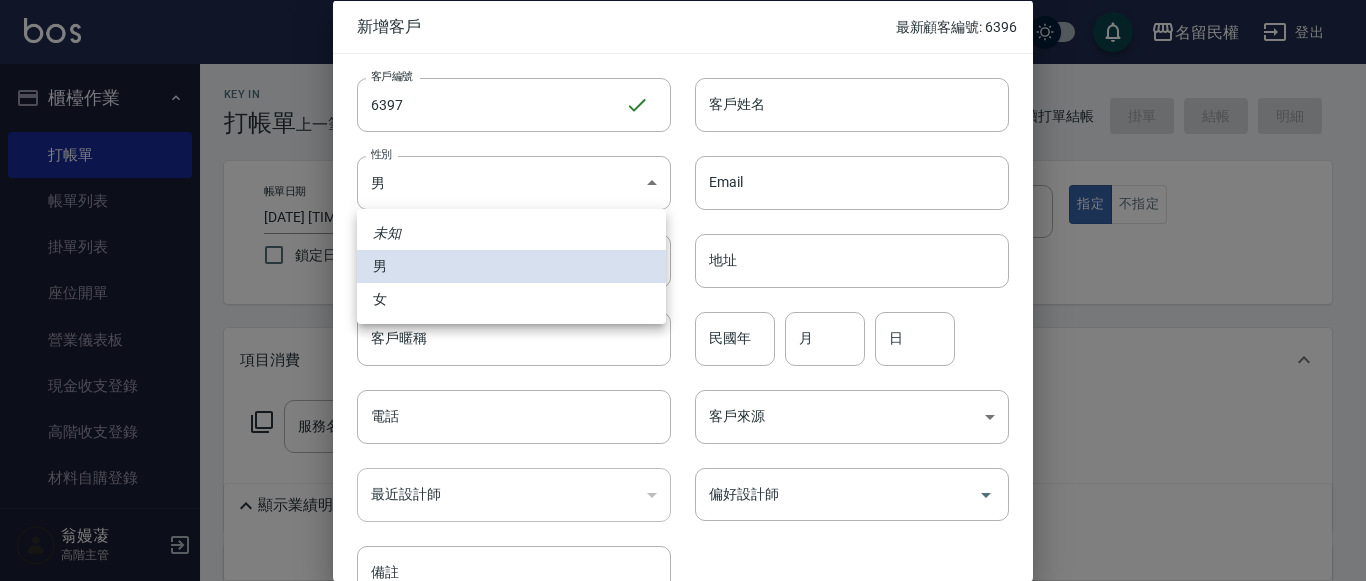 click on "女" at bounding box center (511, 299) 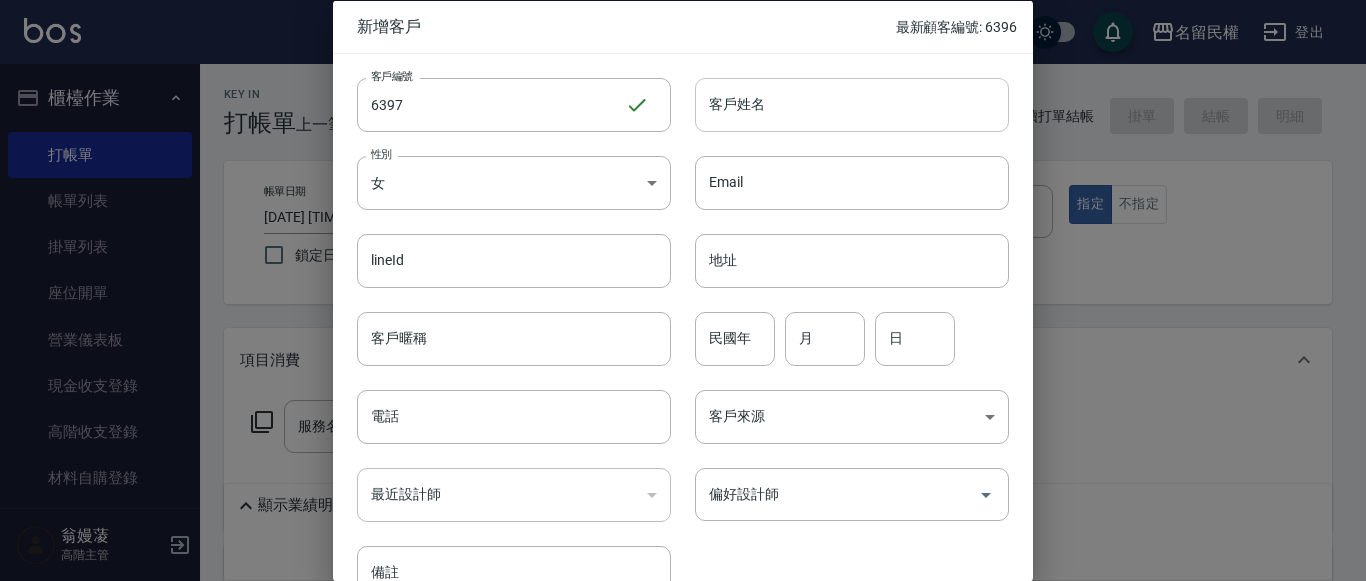 click on "客戶姓名" at bounding box center (852, 104) 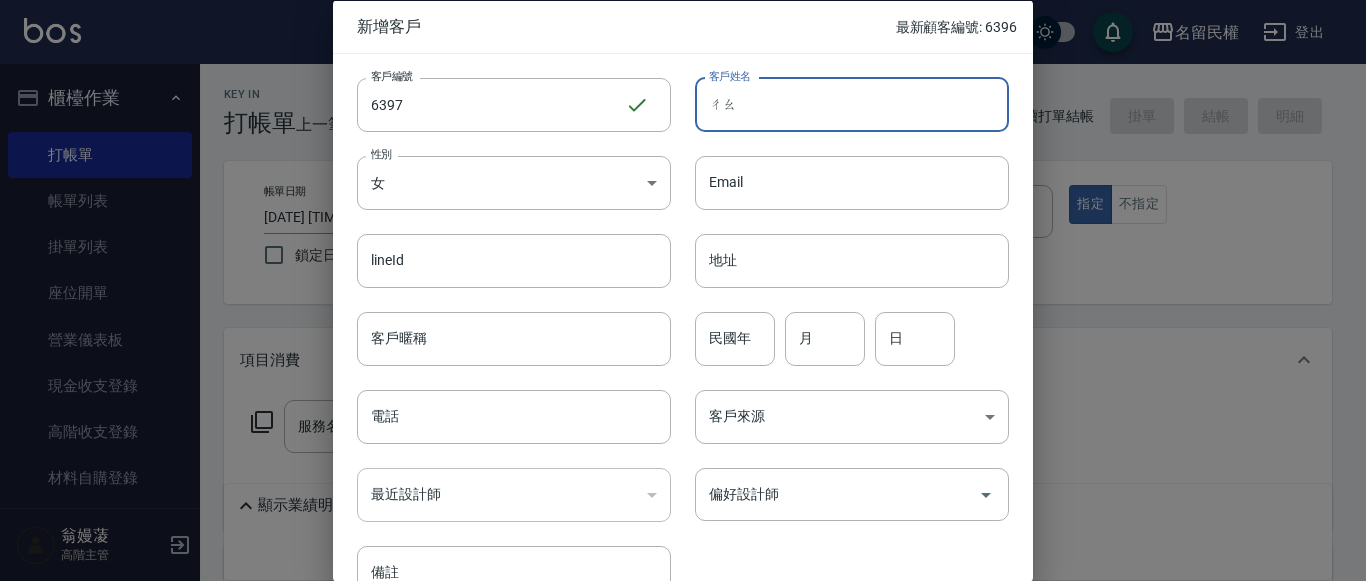 type on "超" 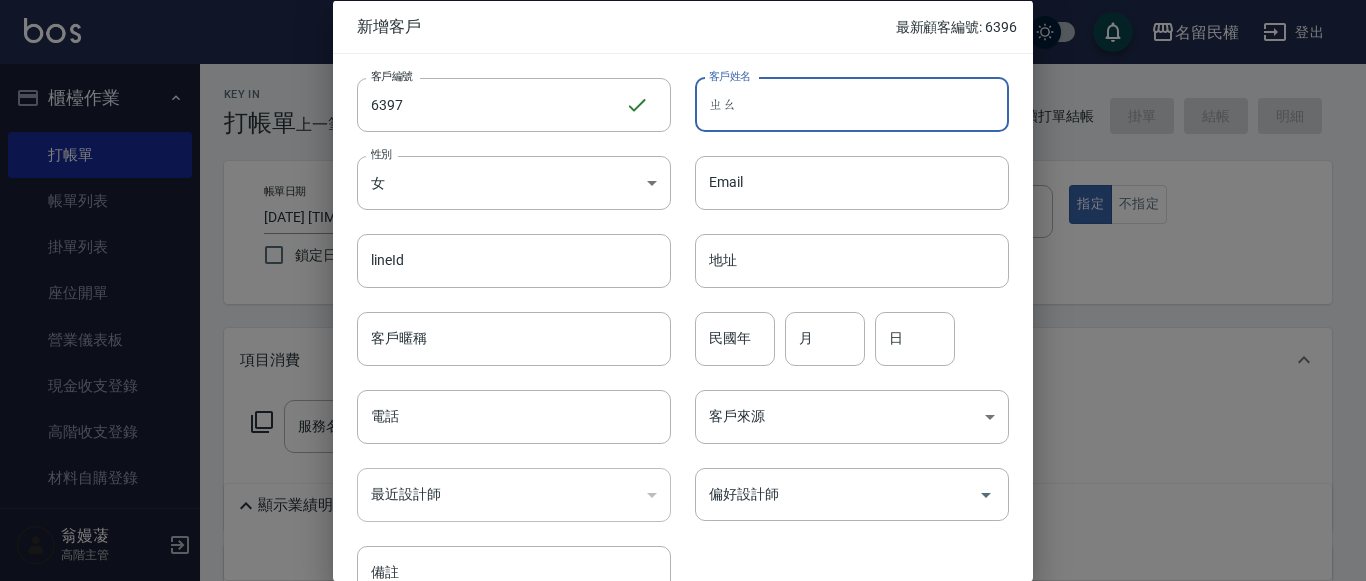 type on "照" 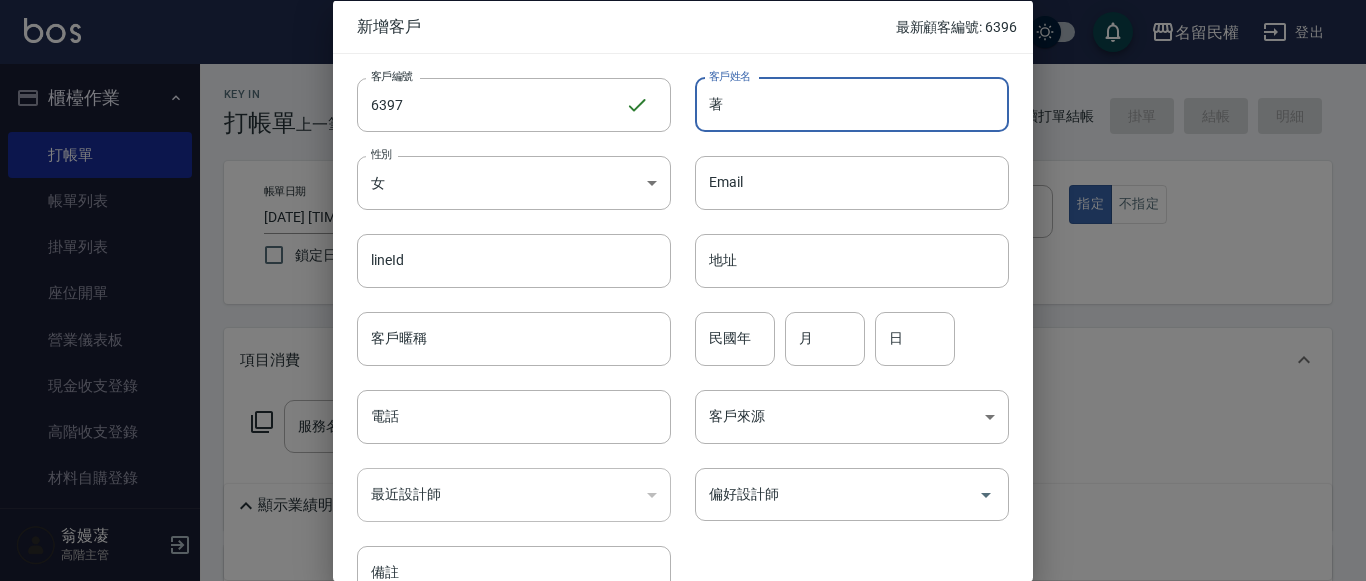 type on "着" 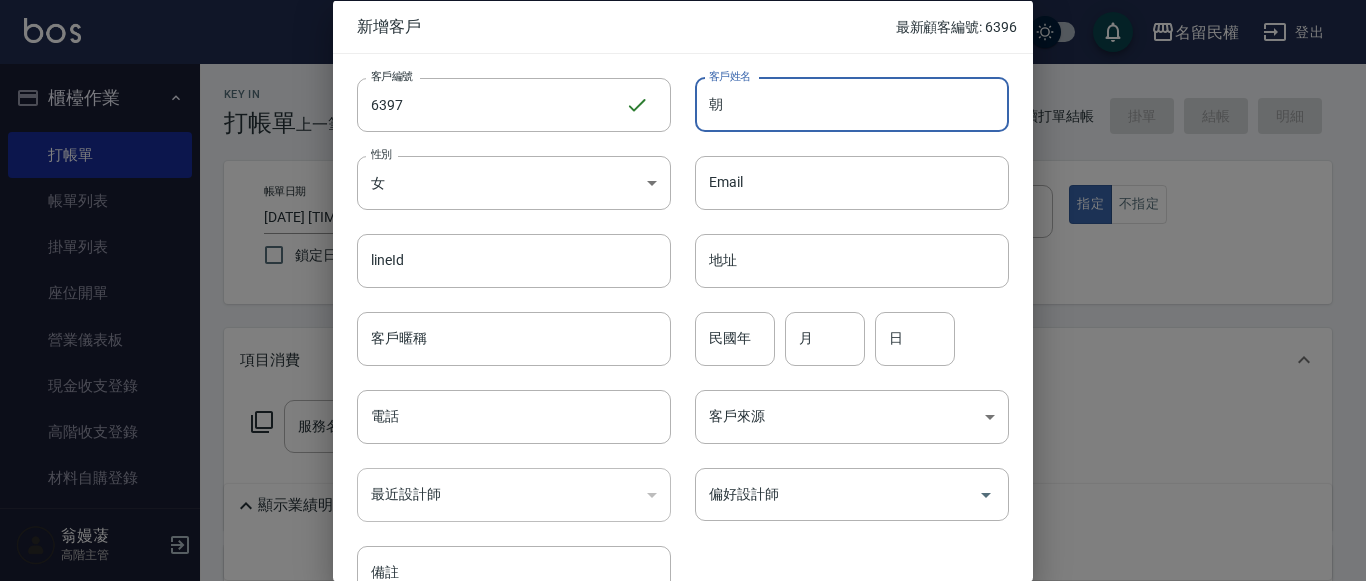 type on "招" 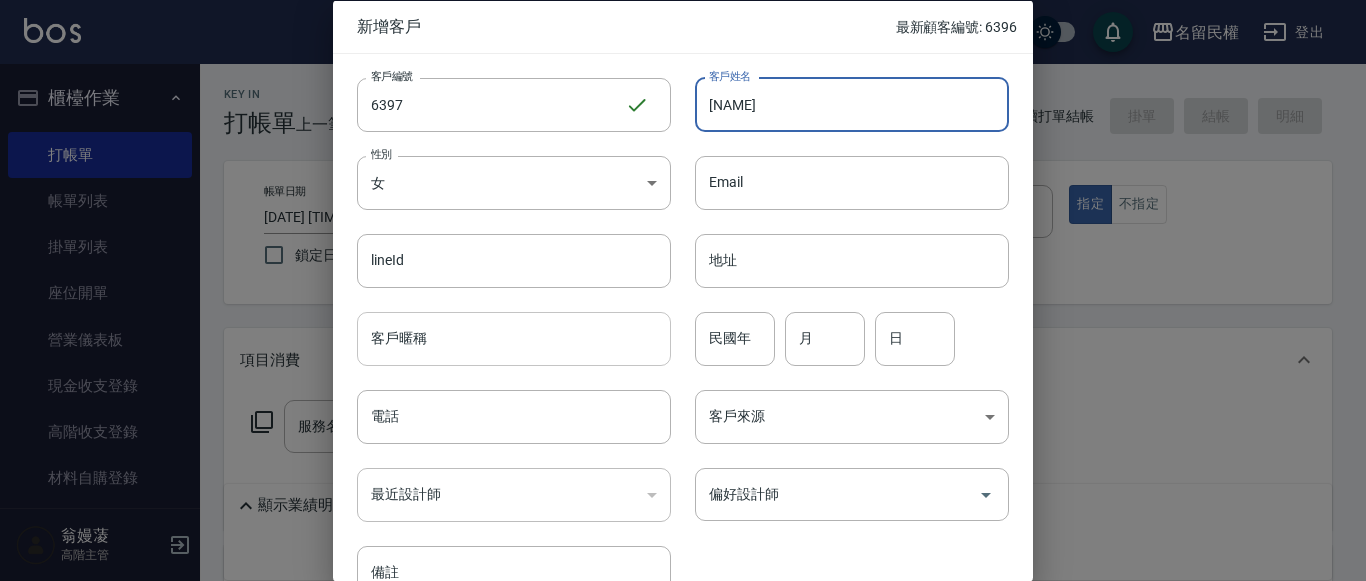 type on "[NAME]" 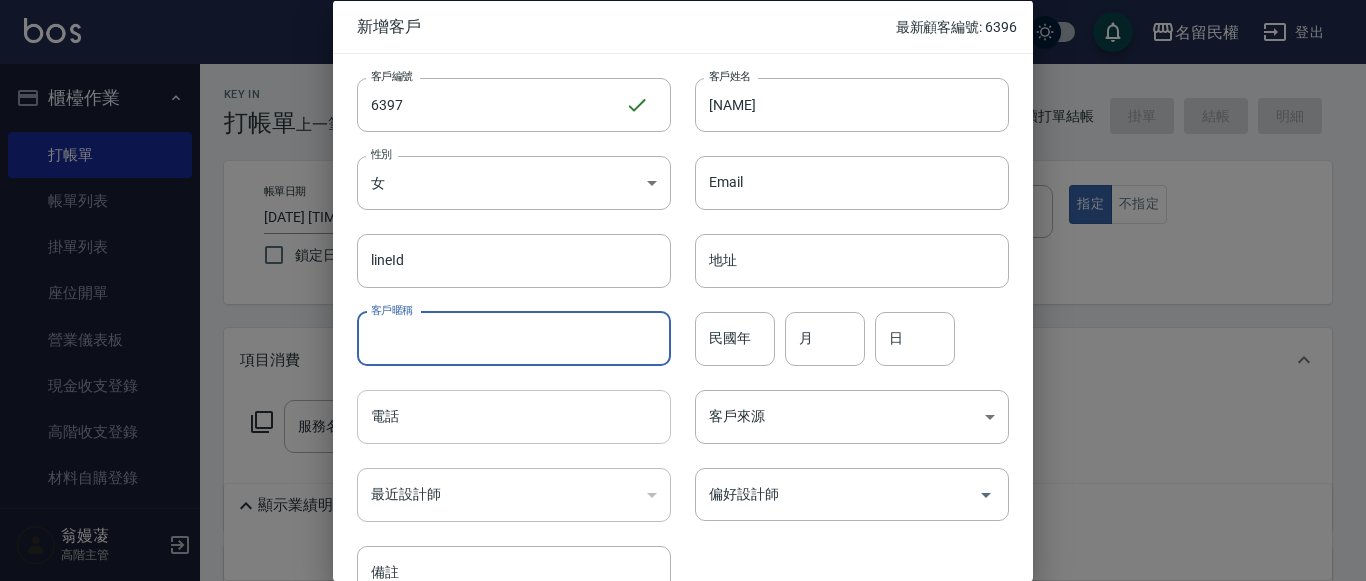 click on "電話" at bounding box center (514, 417) 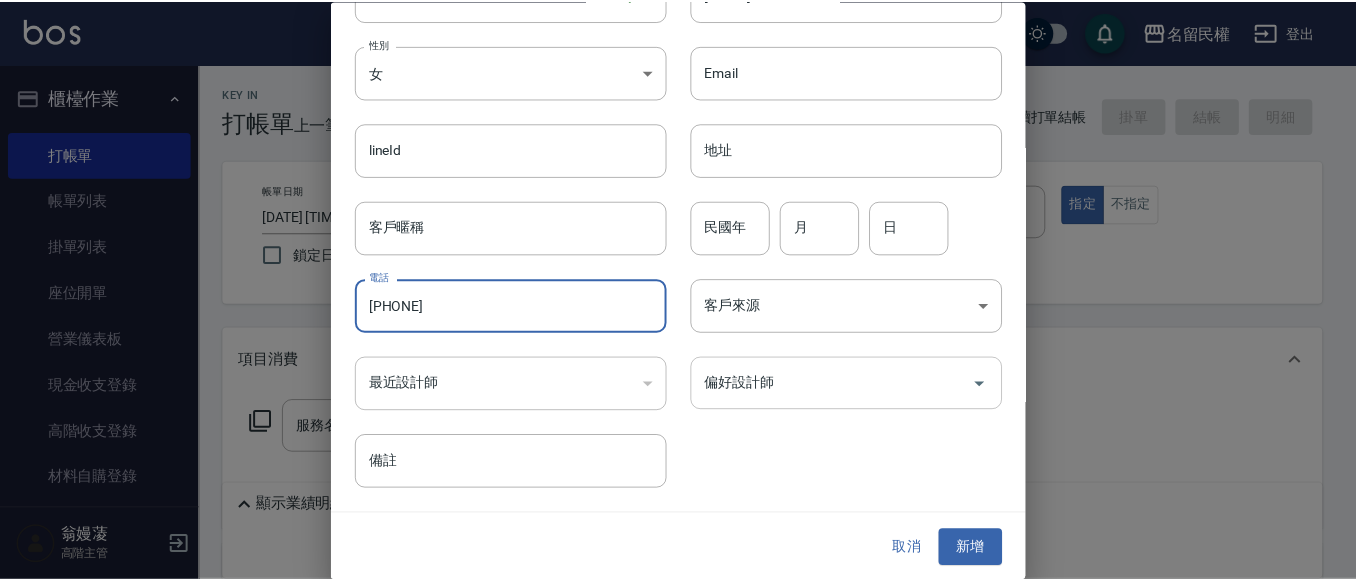 scroll, scrollTop: 112, scrollLeft: 0, axis: vertical 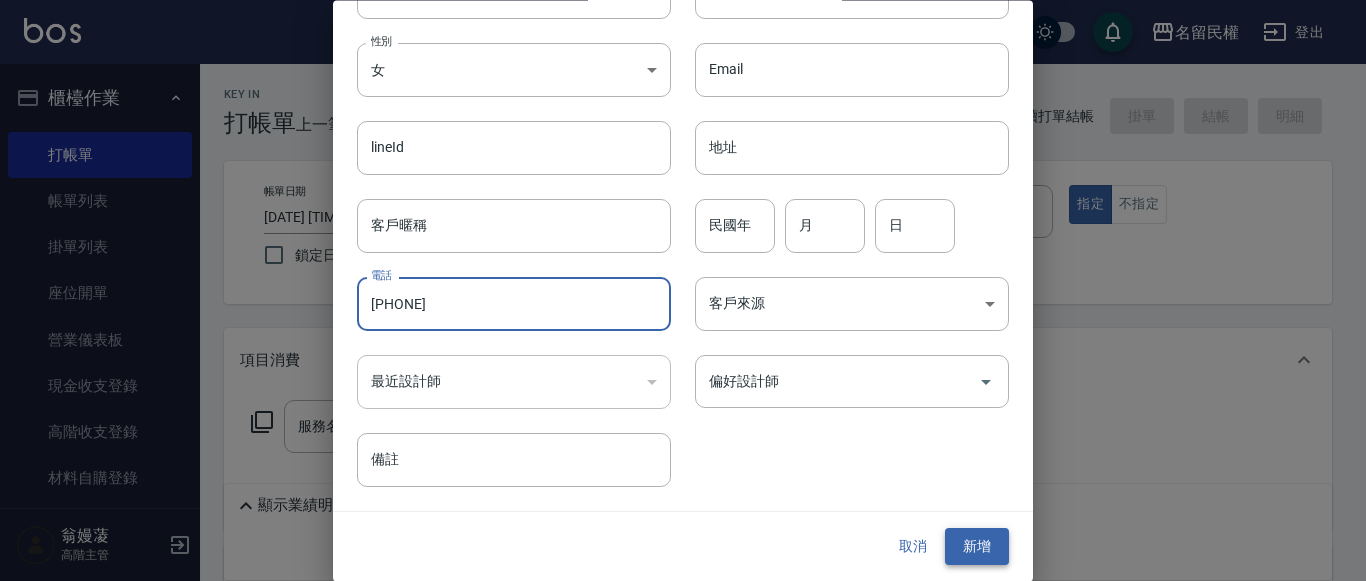type on "[PHONE]" 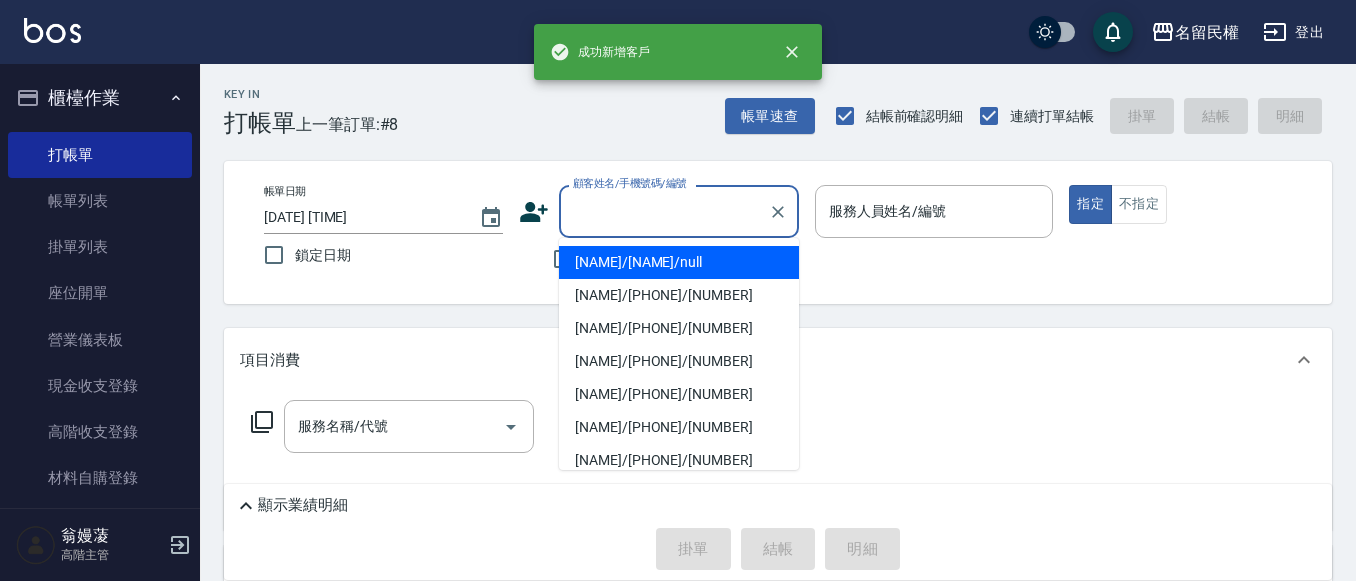 click on "顧客姓名/手機號碼/編號" at bounding box center (664, 211) 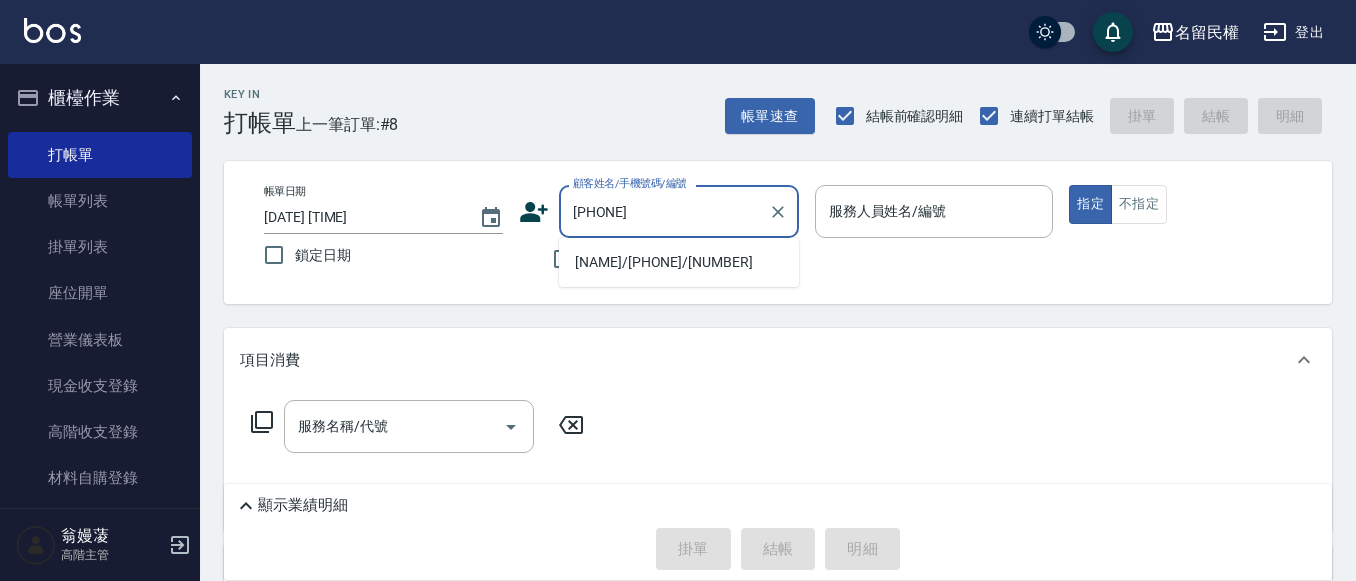click on "[NAME]/[PHONE]/[NUMBER]" at bounding box center [679, 262] 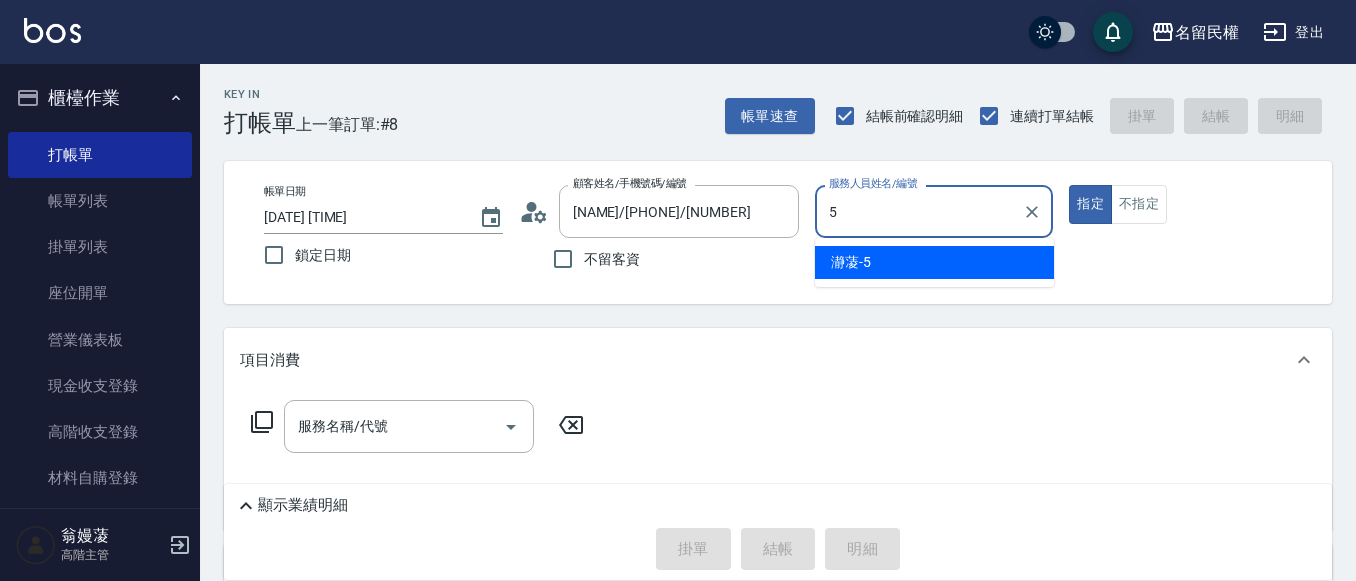 type on "瀞蓤-5" 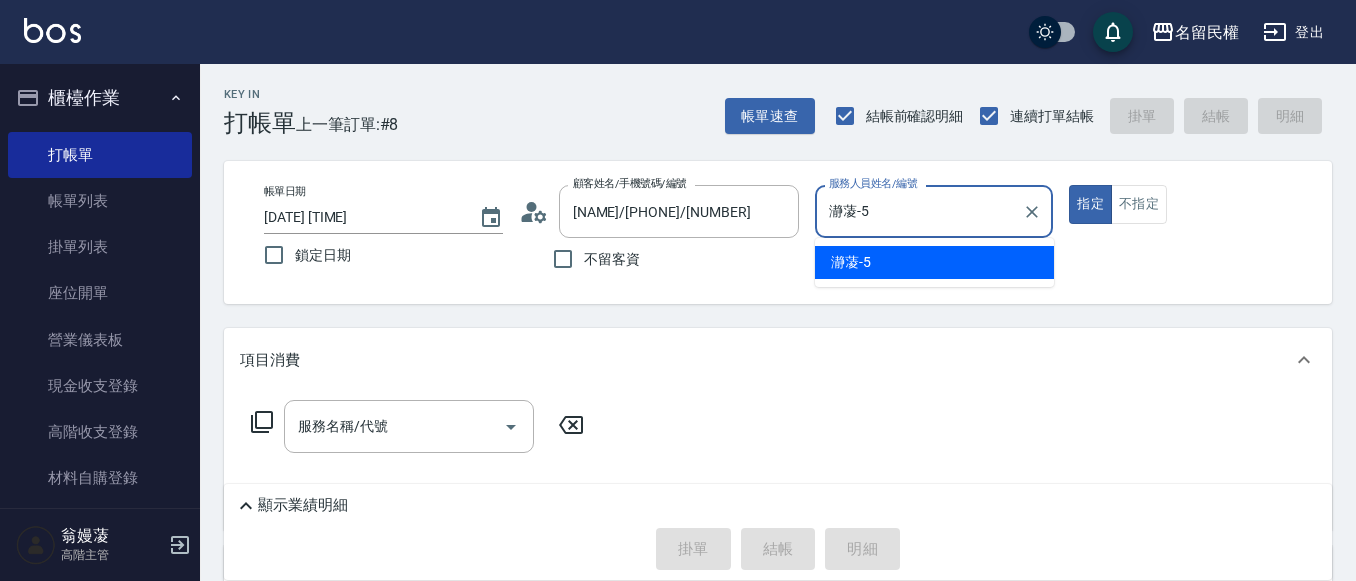type on "true" 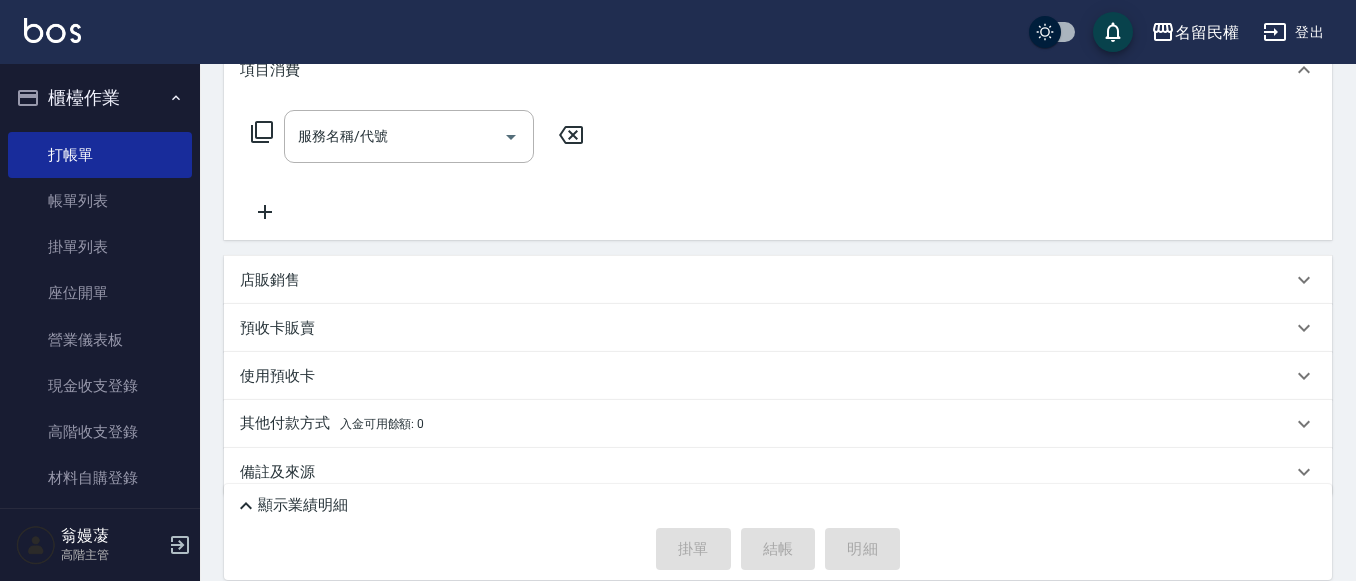 scroll, scrollTop: 300, scrollLeft: 0, axis: vertical 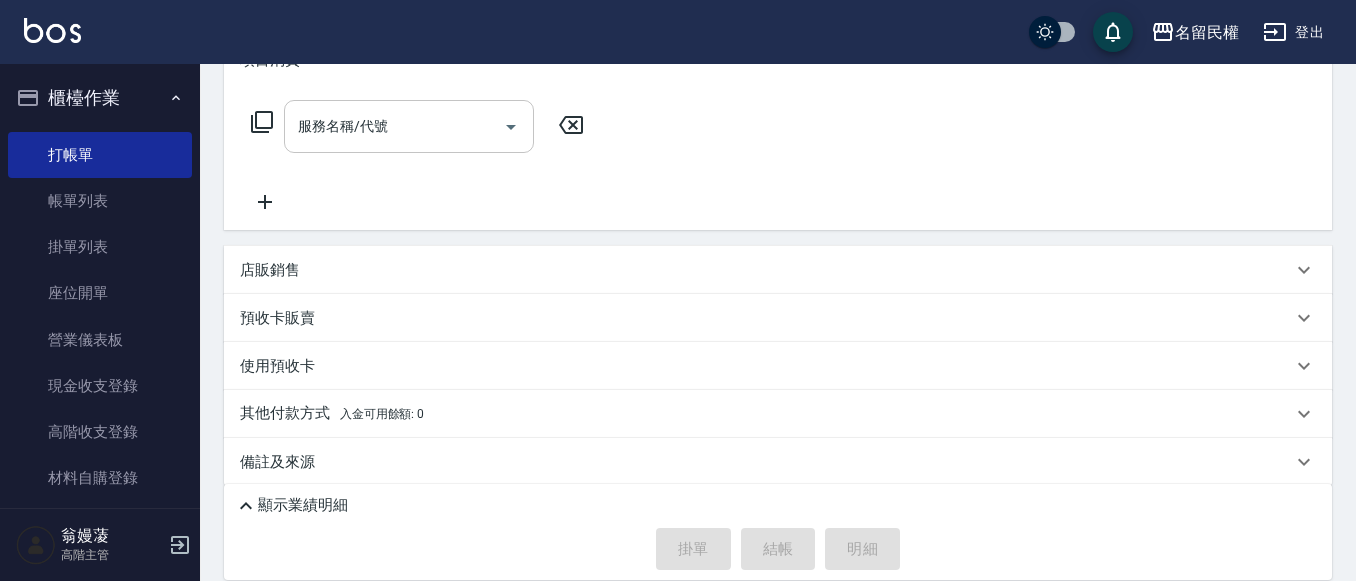 click on "服務名稱/代號" at bounding box center [394, 126] 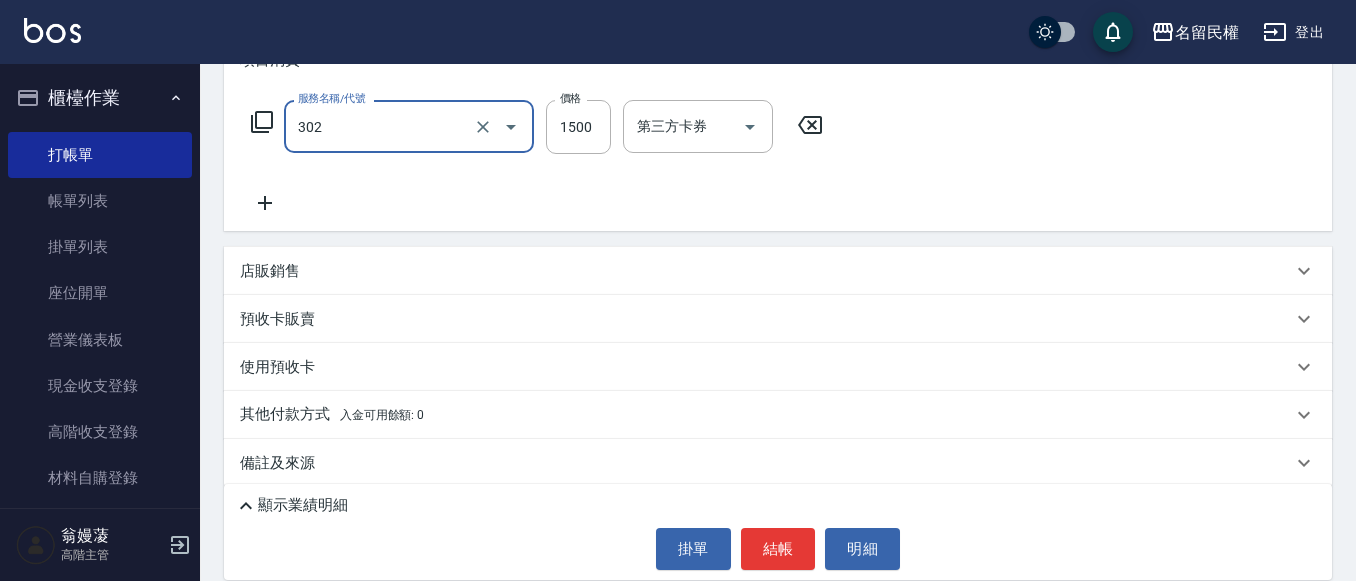 type on "燙髮(302)" 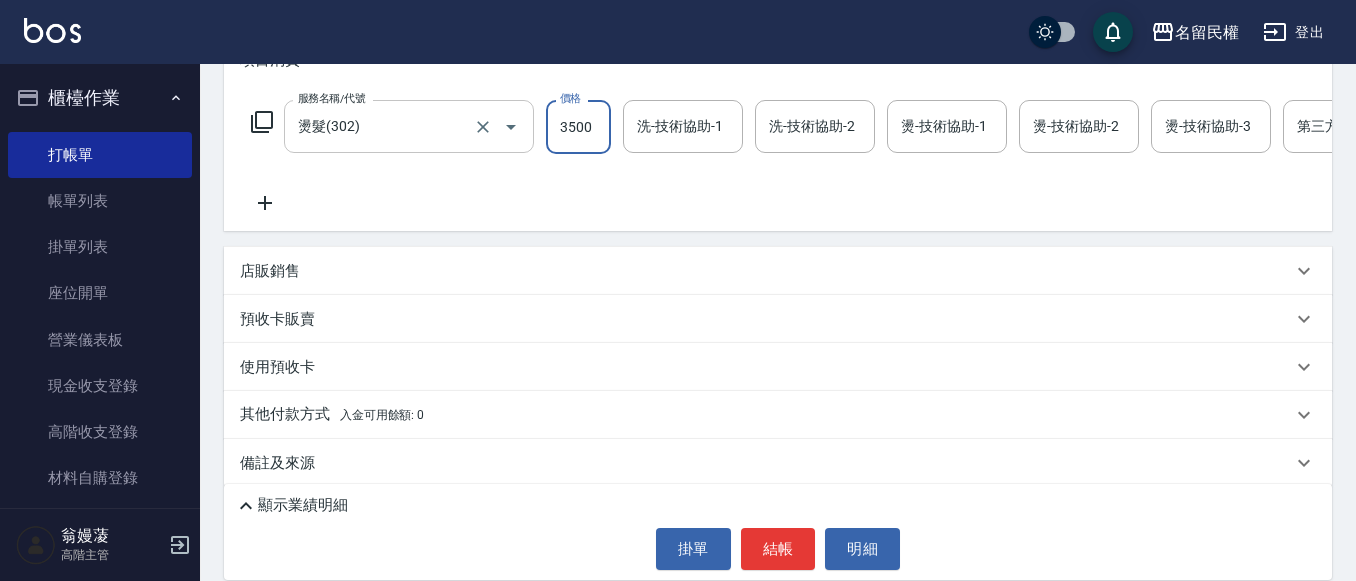 type on "3500" 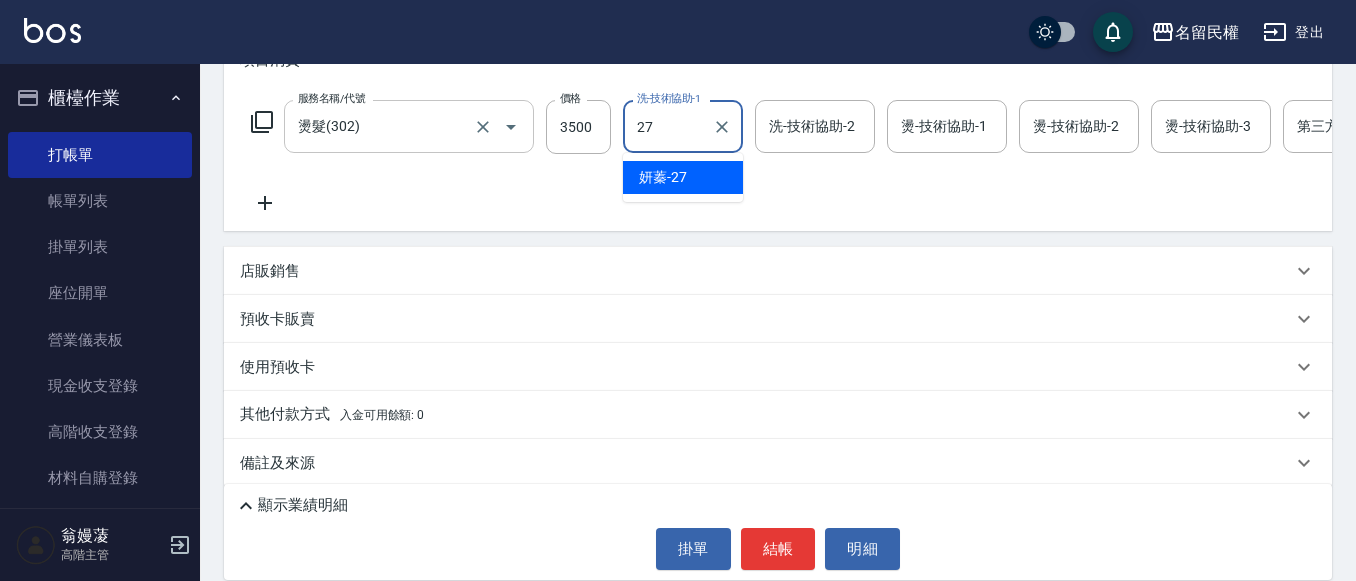 type on "妍蓁-27" 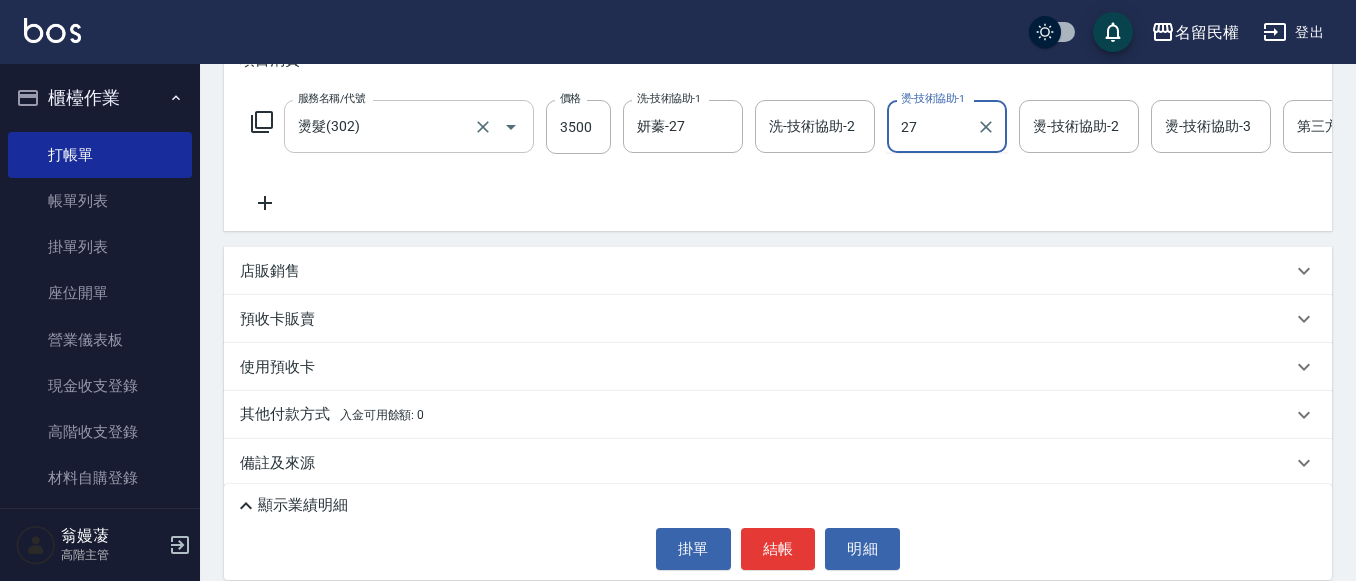 type on "妍蓁-27" 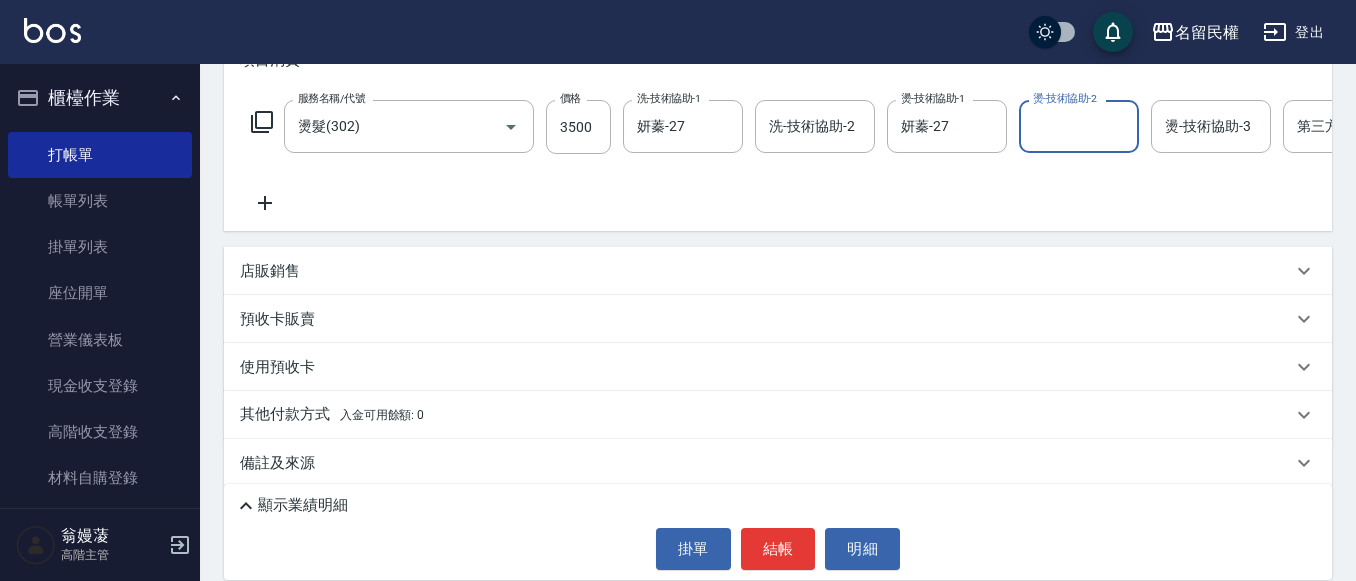 click 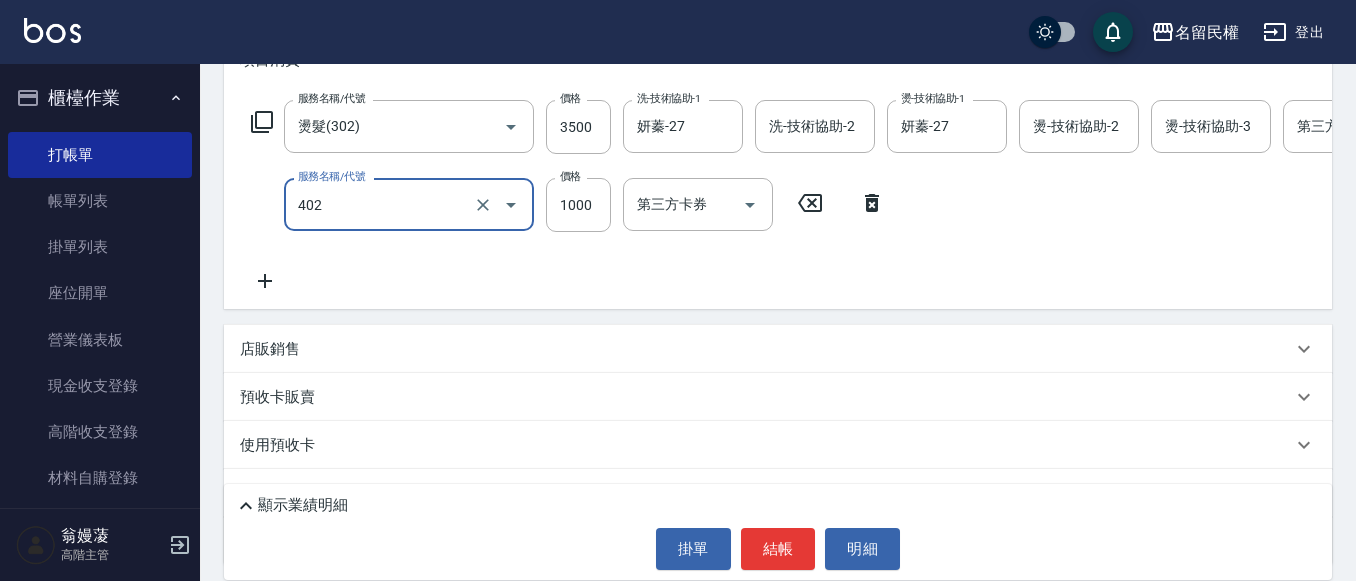 type on "染髮(402)" 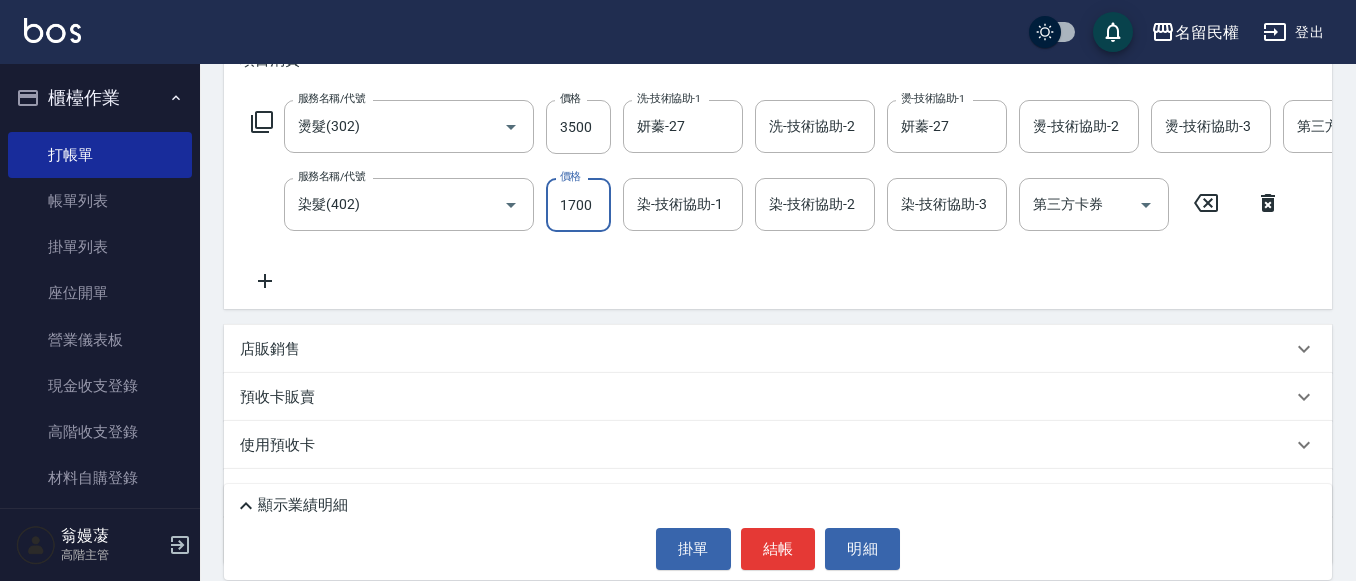 type on "1700" 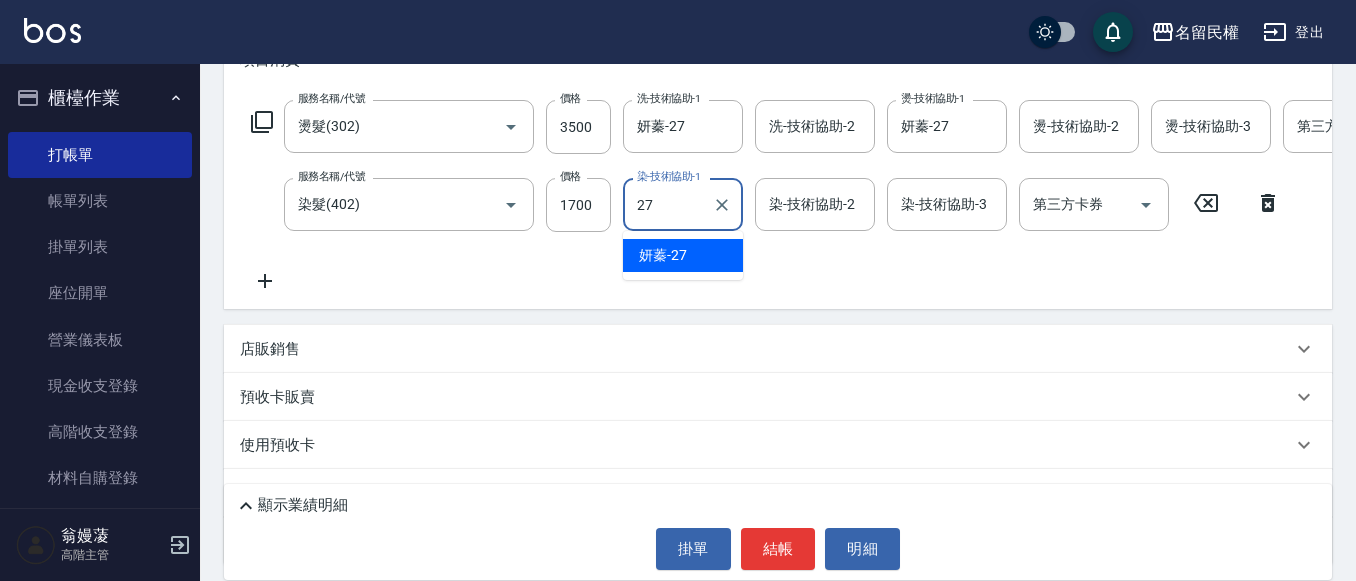 type on "妍蓁-27" 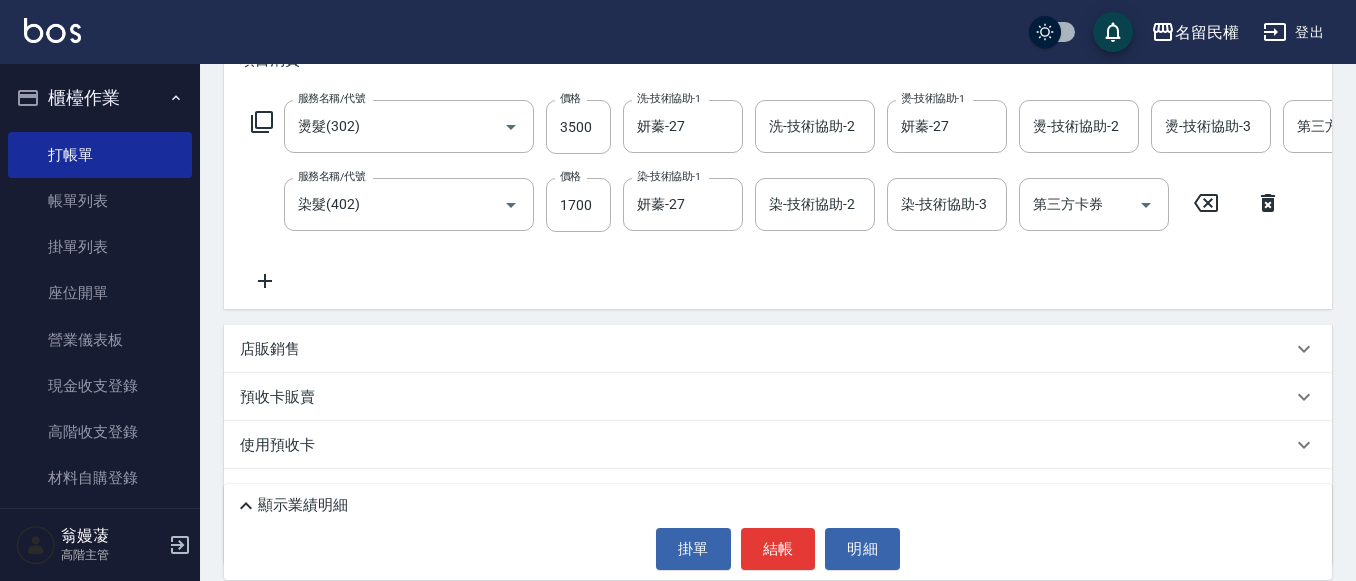 click 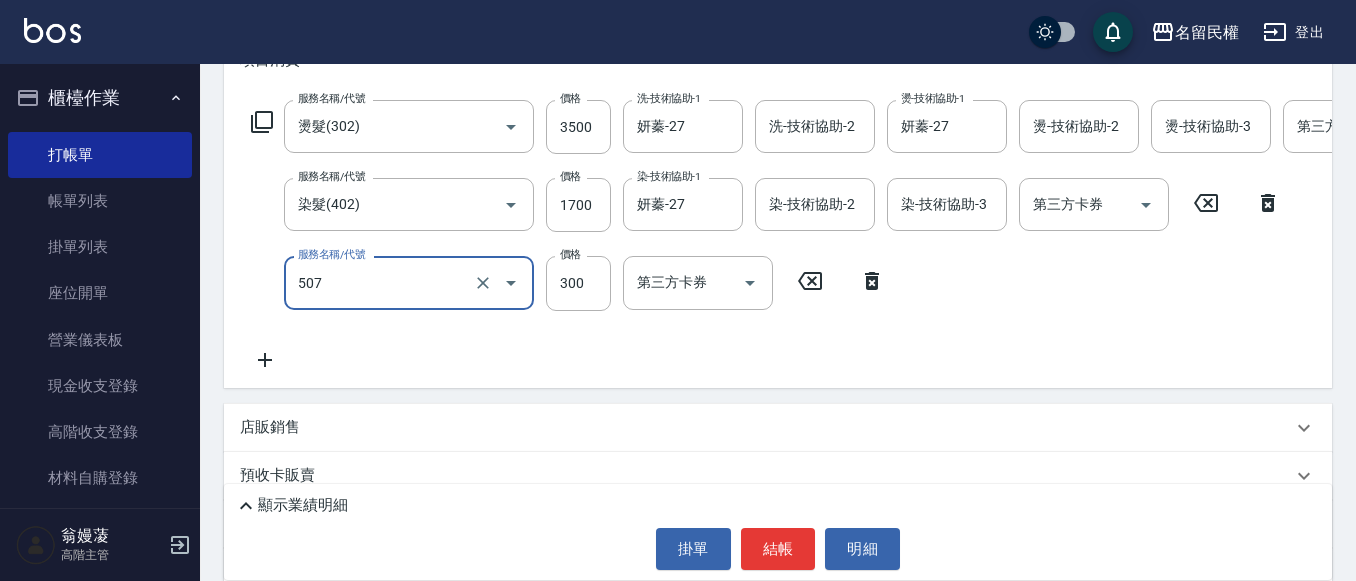 type on "頭皮隔離(507)" 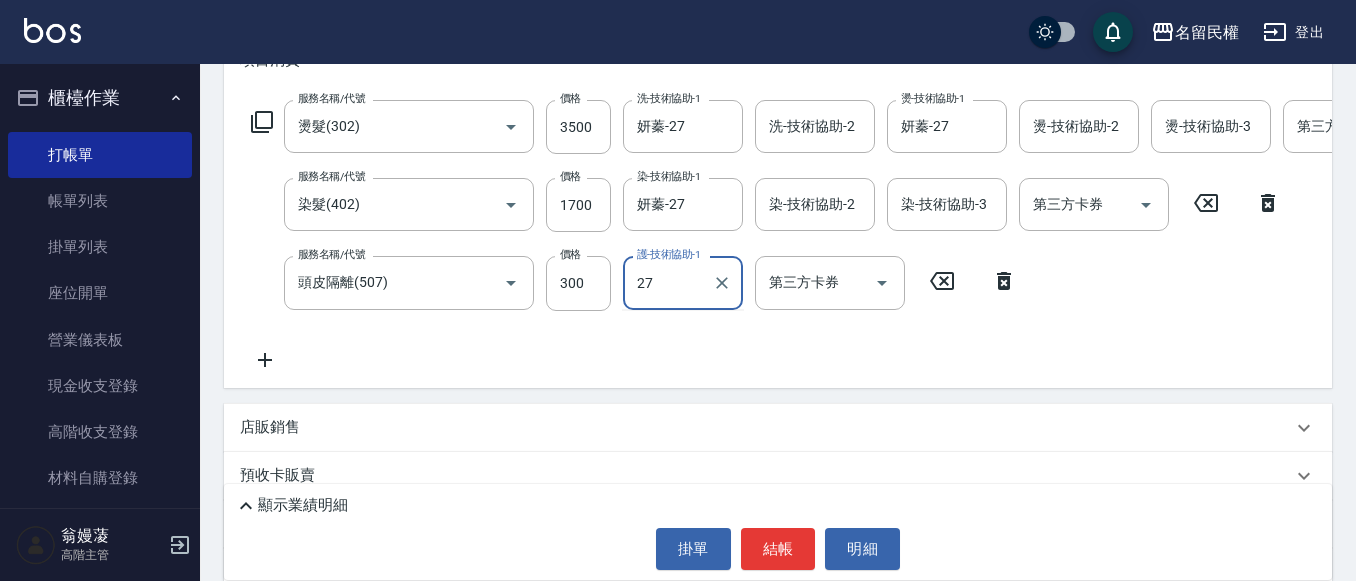 type on "妍蓁-27" 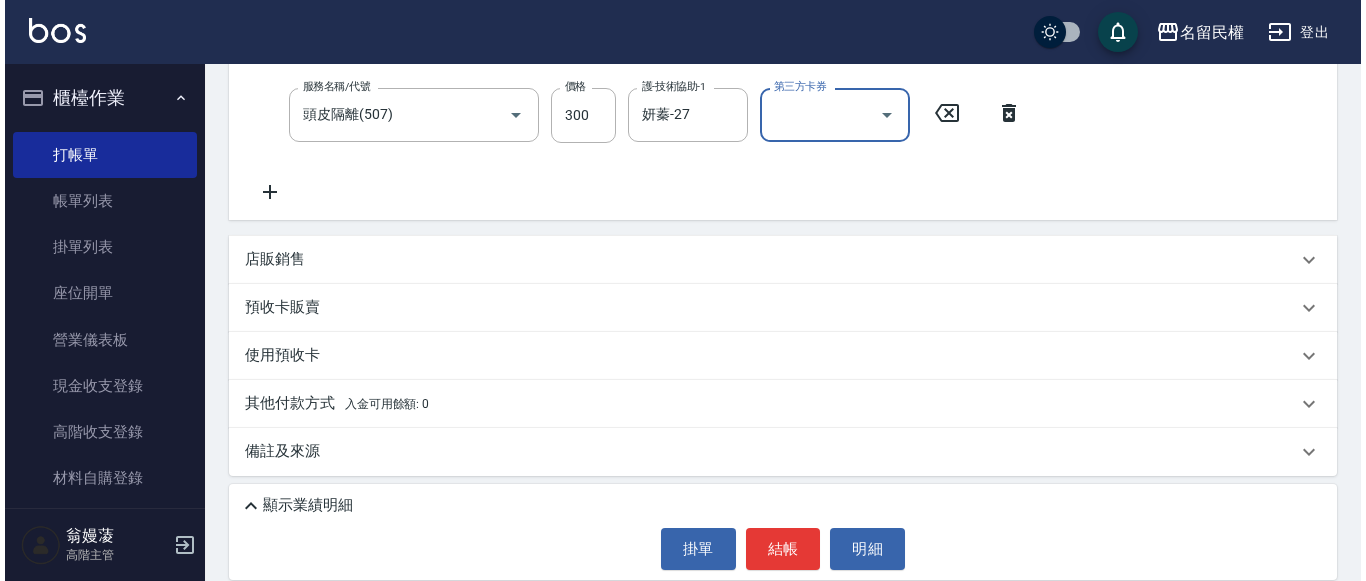 scroll, scrollTop: 488, scrollLeft: 0, axis: vertical 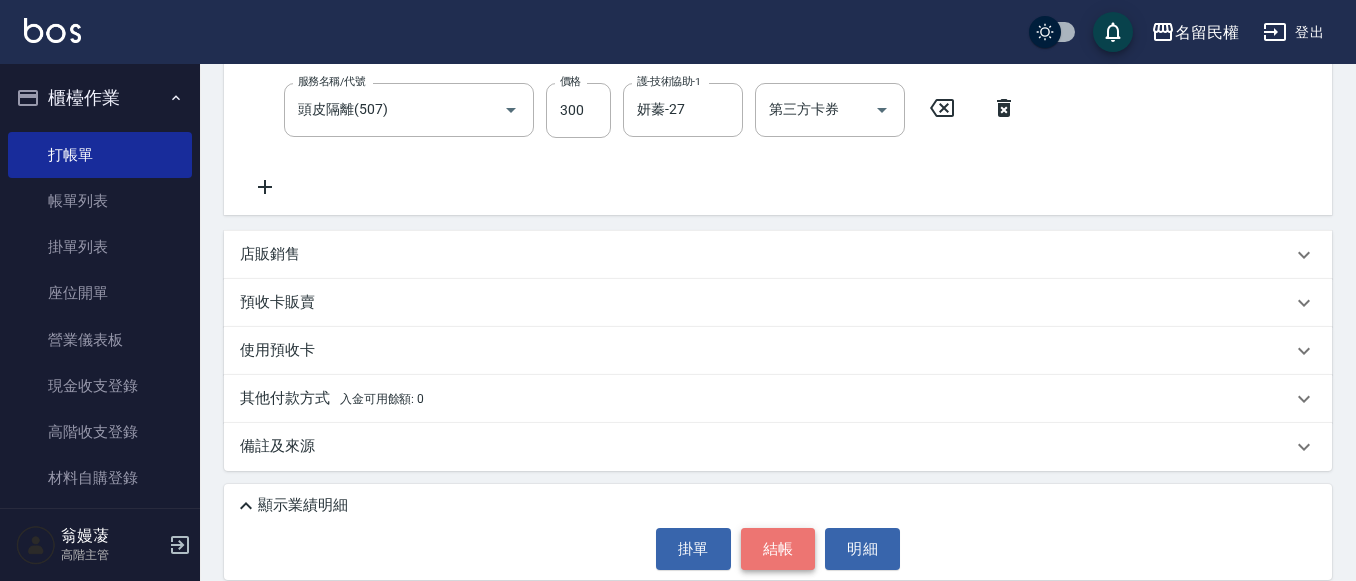 click on "結帳" at bounding box center (778, 549) 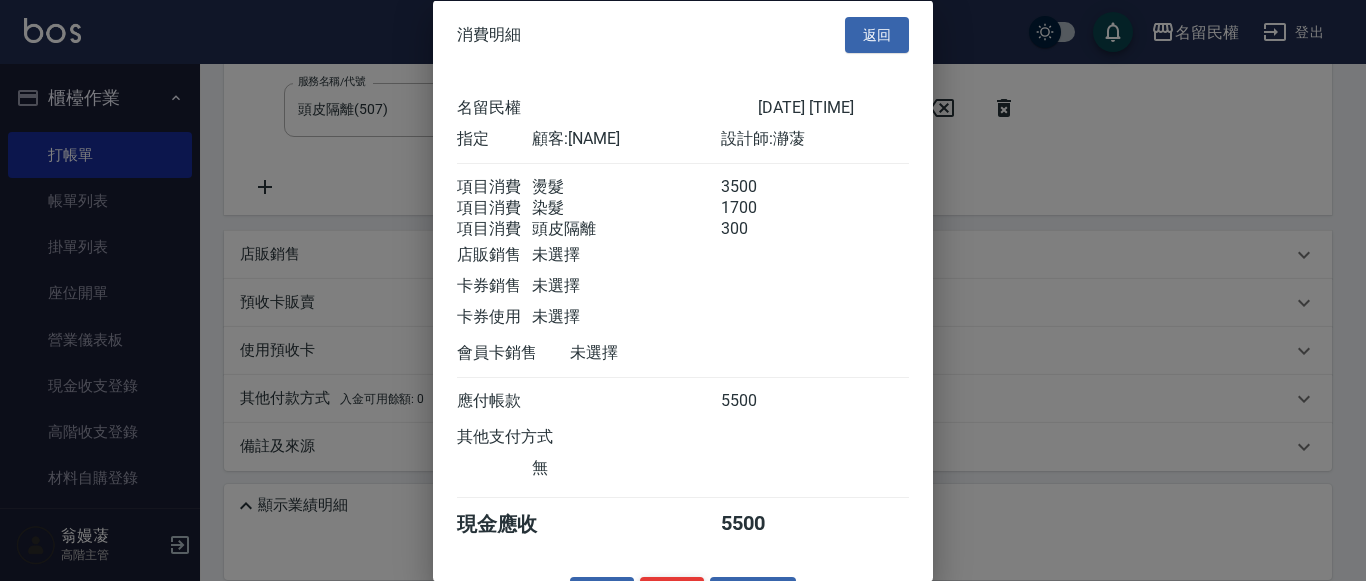 scroll, scrollTop: 74, scrollLeft: 0, axis: vertical 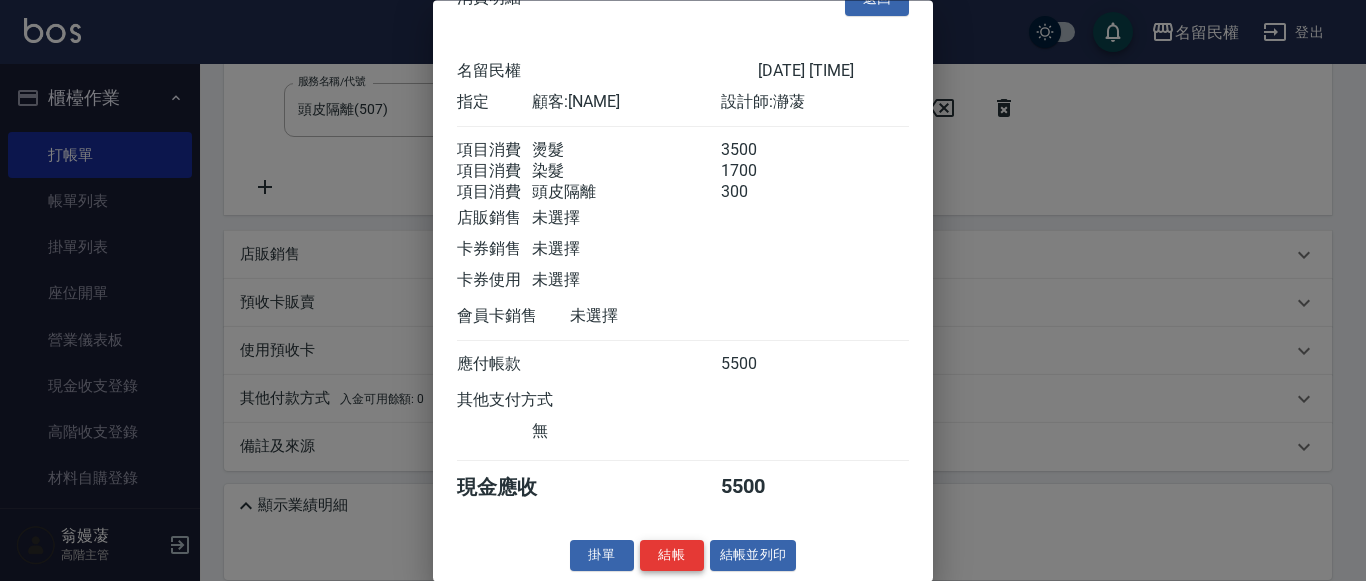 click on "結帳" at bounding box center (672, 556) 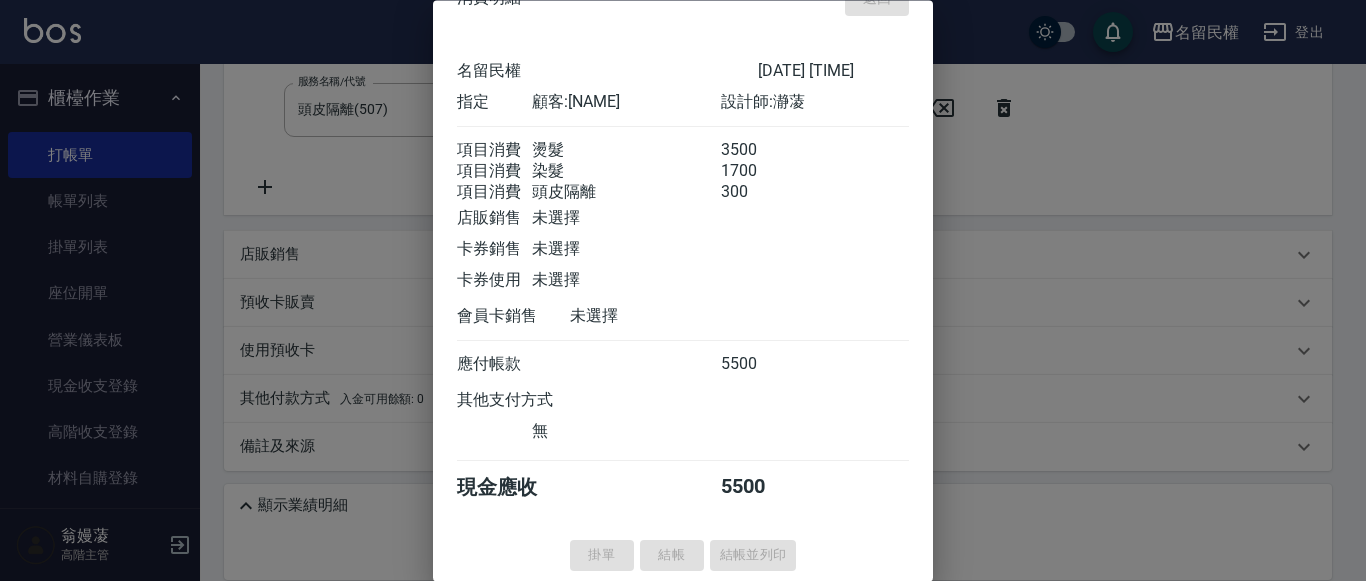 type on "[DATE] [TIME]" 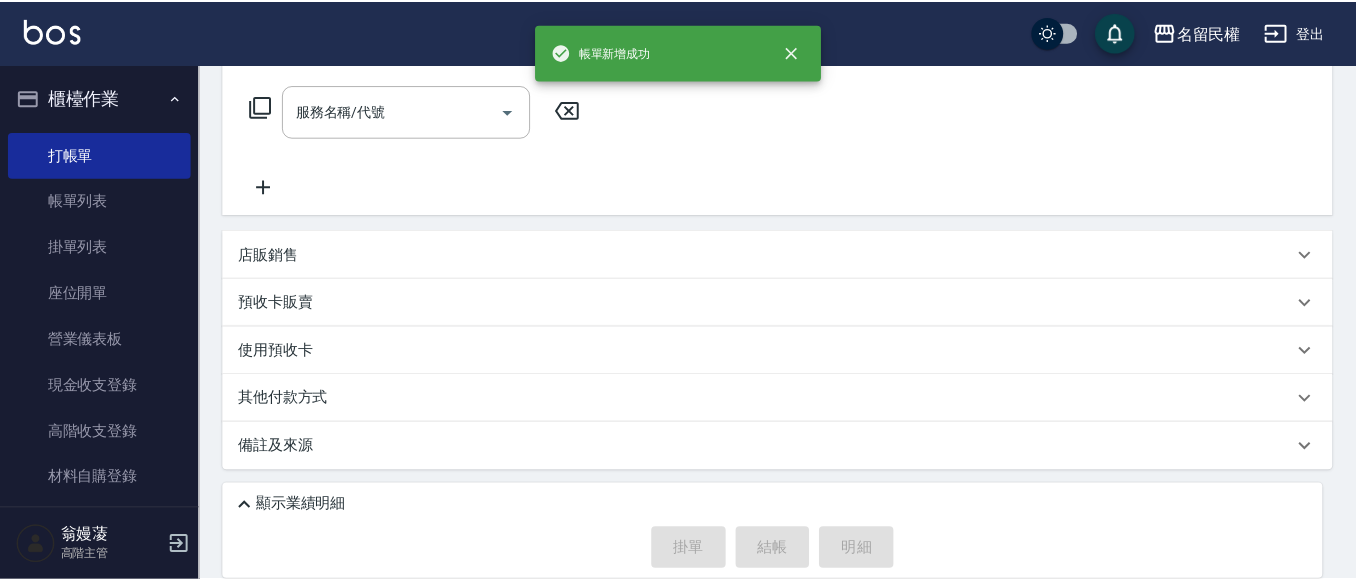 scroll, scrollTop: 0, scrollLeft: 0, axis: both 